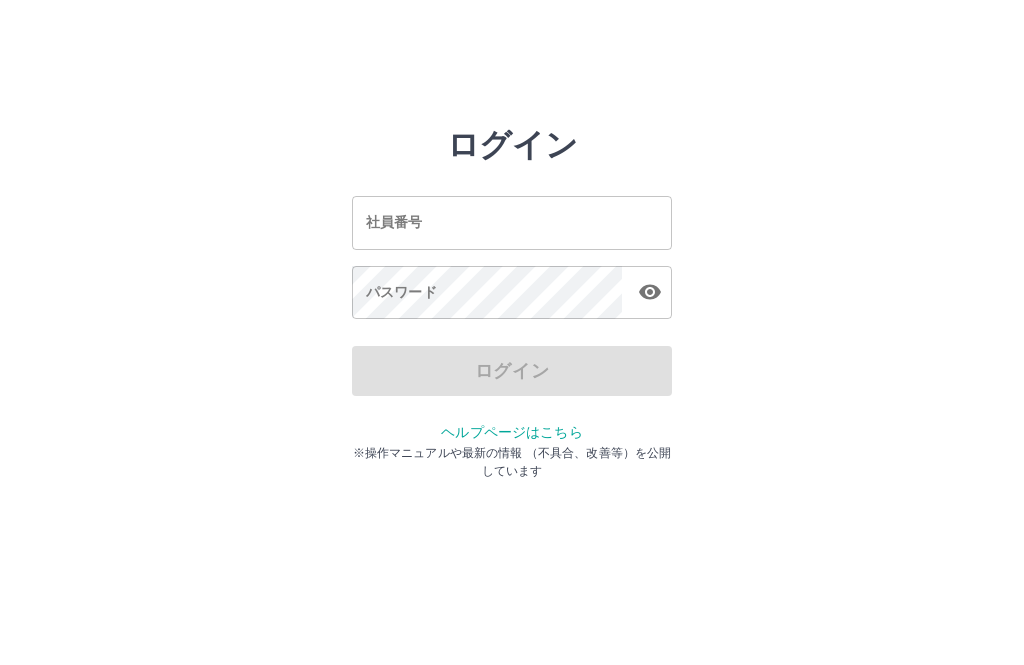 scroll, scrollTop: 0, scrollLeft: 0, axis: both 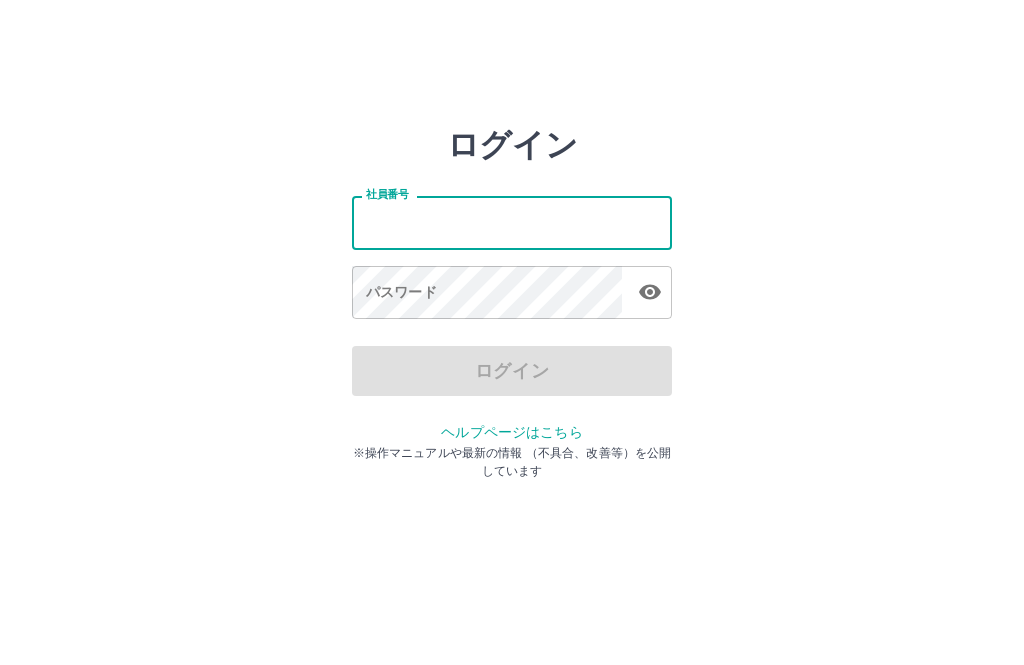 type on "*******" 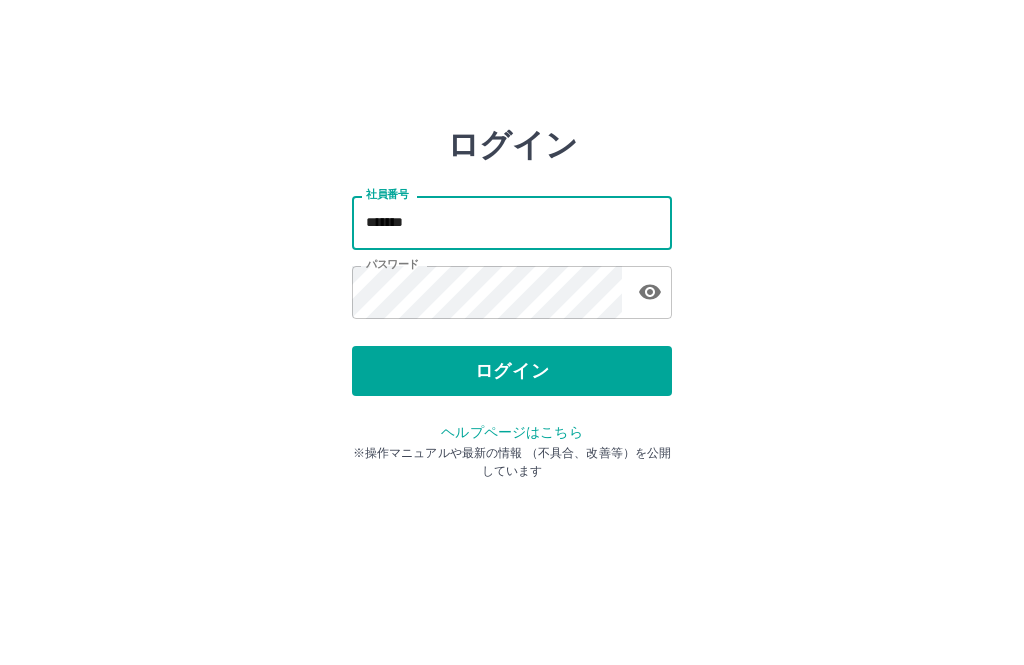 click on "ログイン" at bounding box center [512, 371] 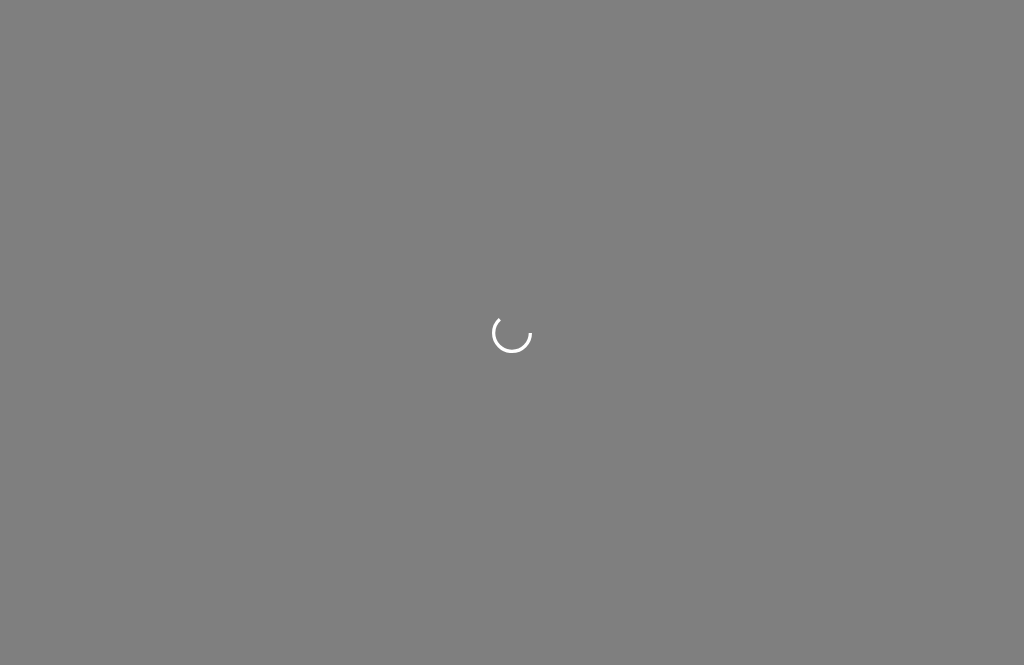 scroll, scrollTop: 0, scrollLeft: 0, axis: both 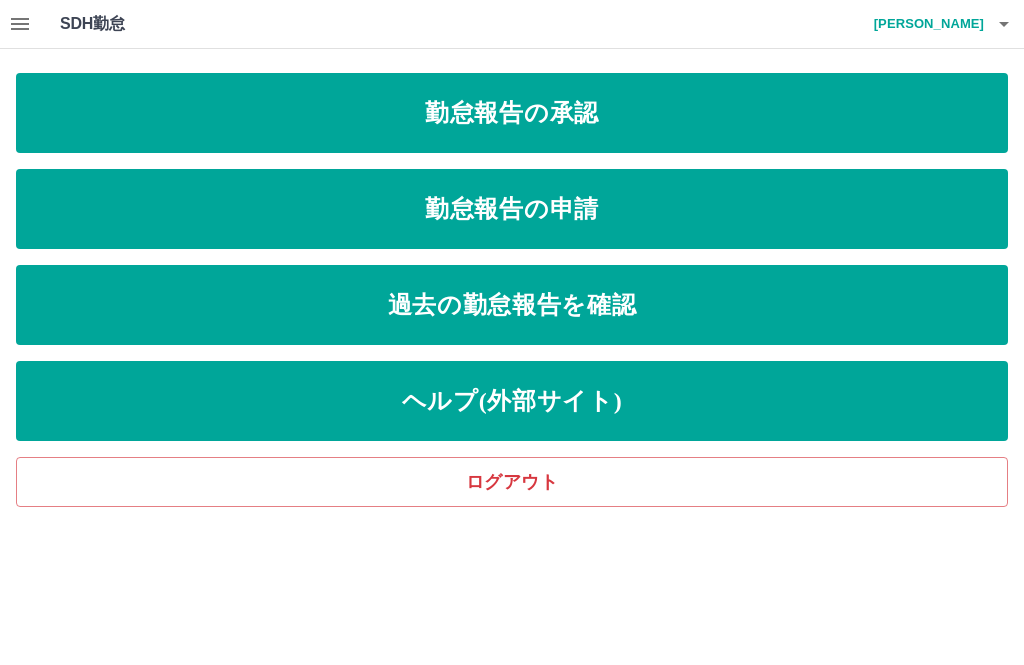 click on "勤怠報告の申請" at bounding box center (512, 209) 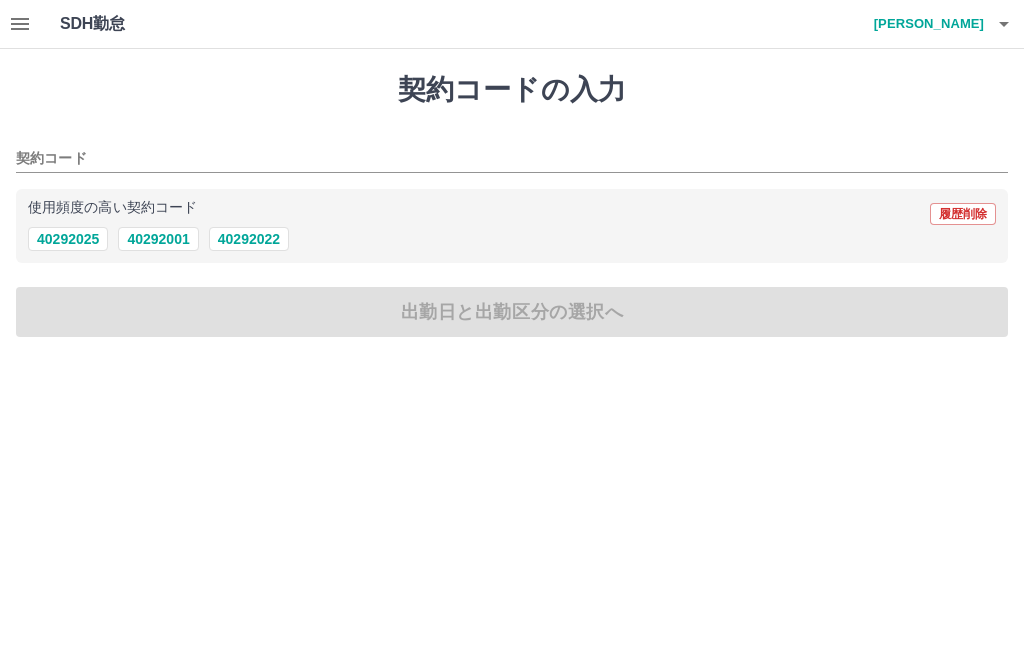 click on "40292022" at bounding box center [249, 239] 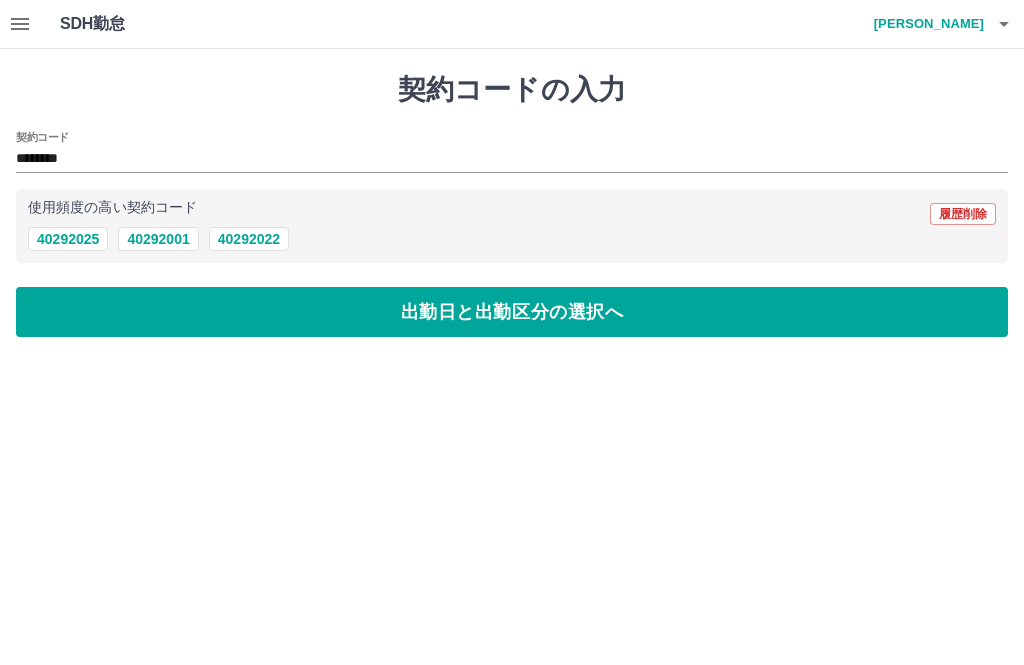 click on "出勤日と出勤区分の選択へ" at bounding box center [512, 312] 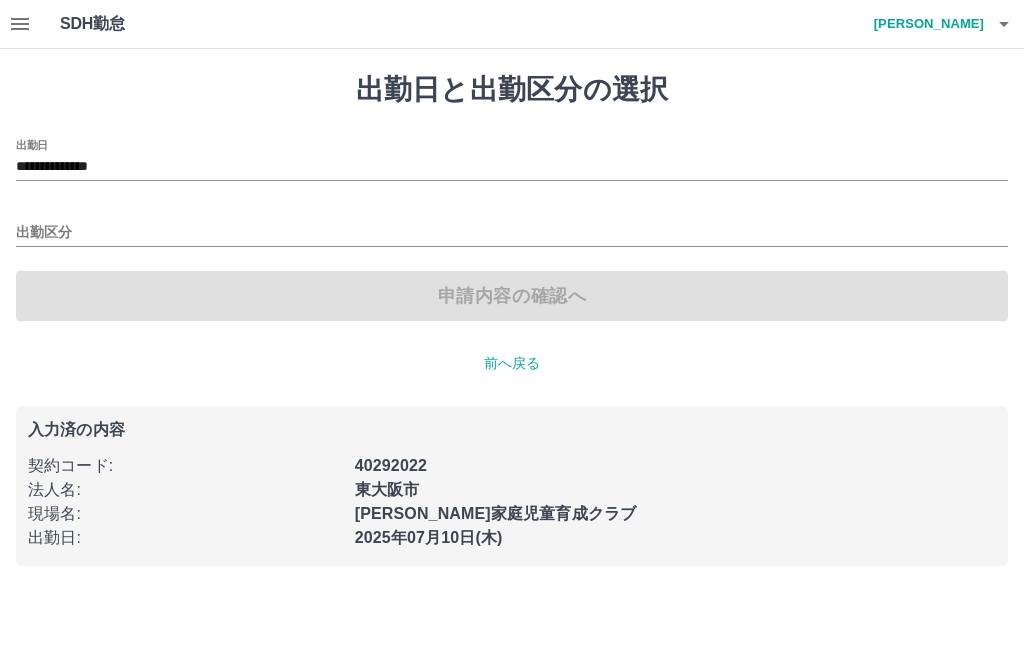 click on "**********" at bounding box center [512, 167] 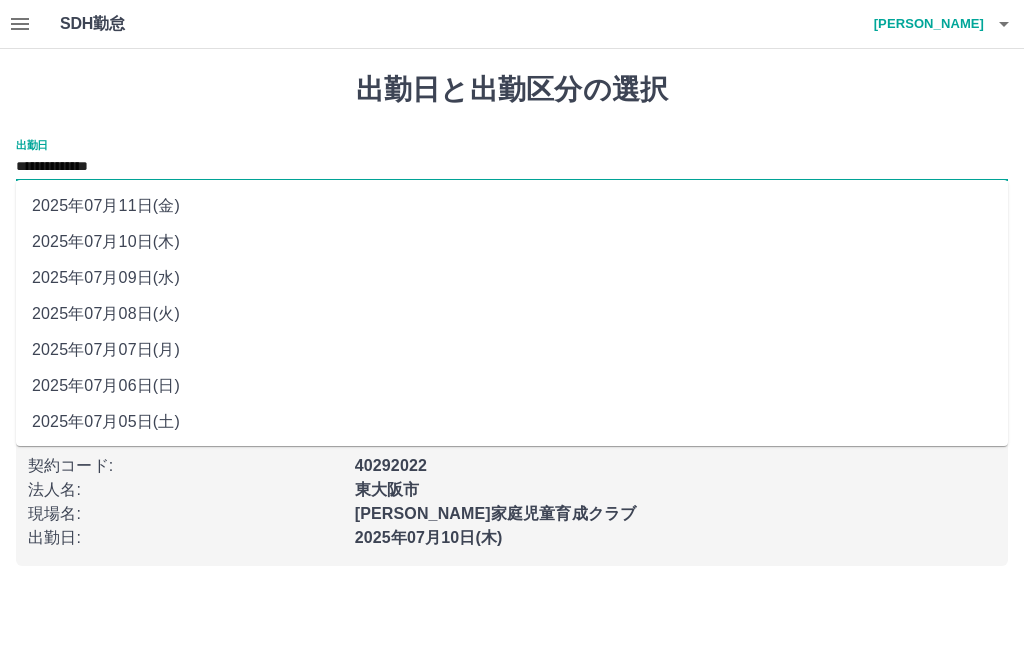 click on "2025年07月09日(水)" at bounding box center (512, 278) 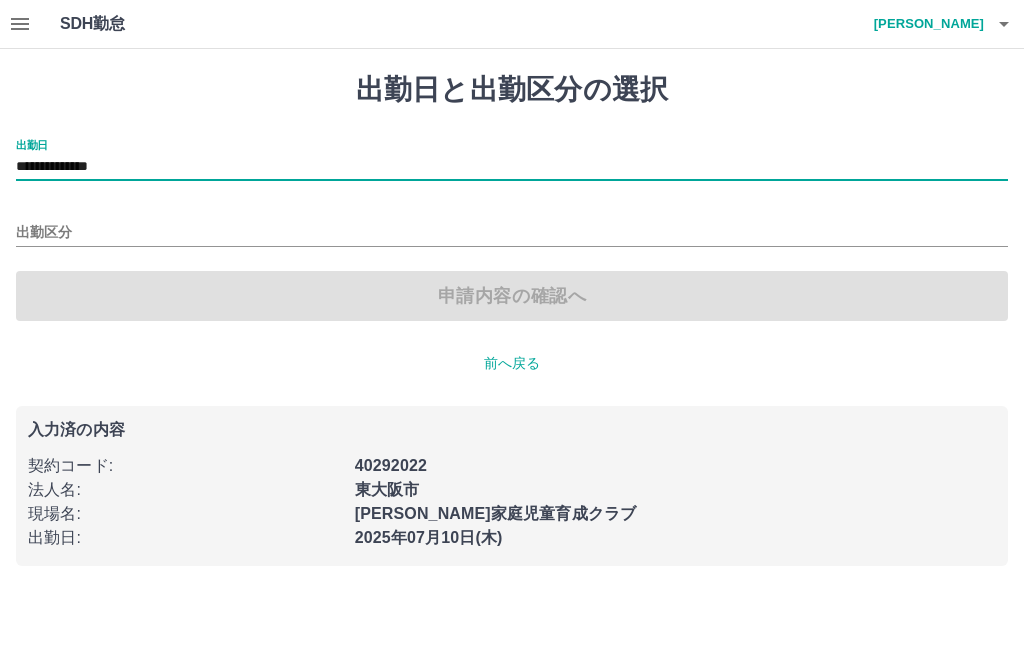 click on "出勤区分" at bounding box center (512, 233) 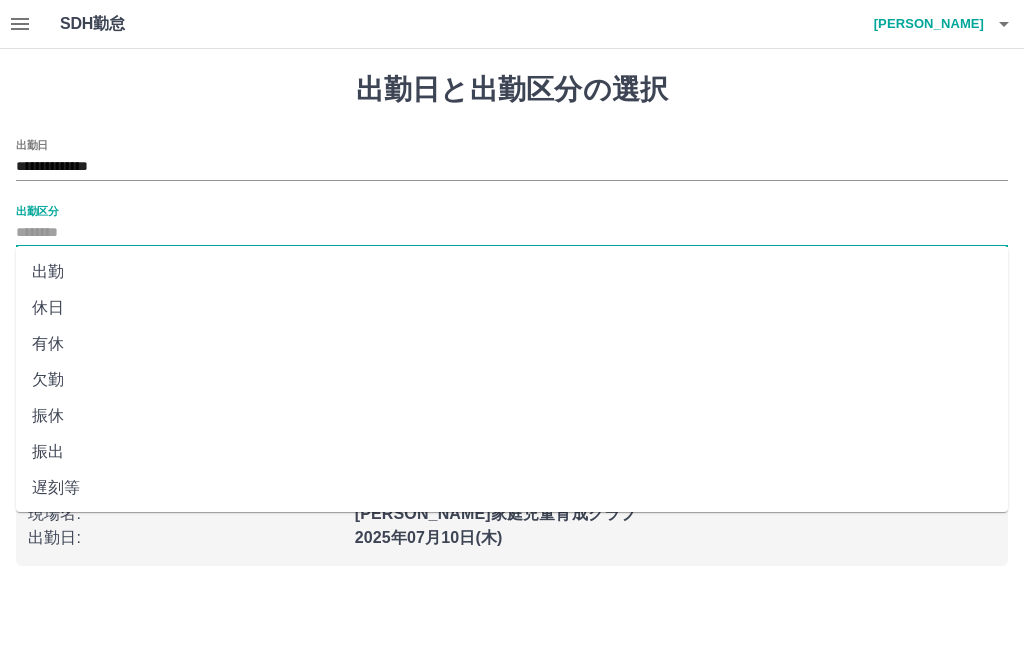 click on "出勤" at bounding box center (512, 272) 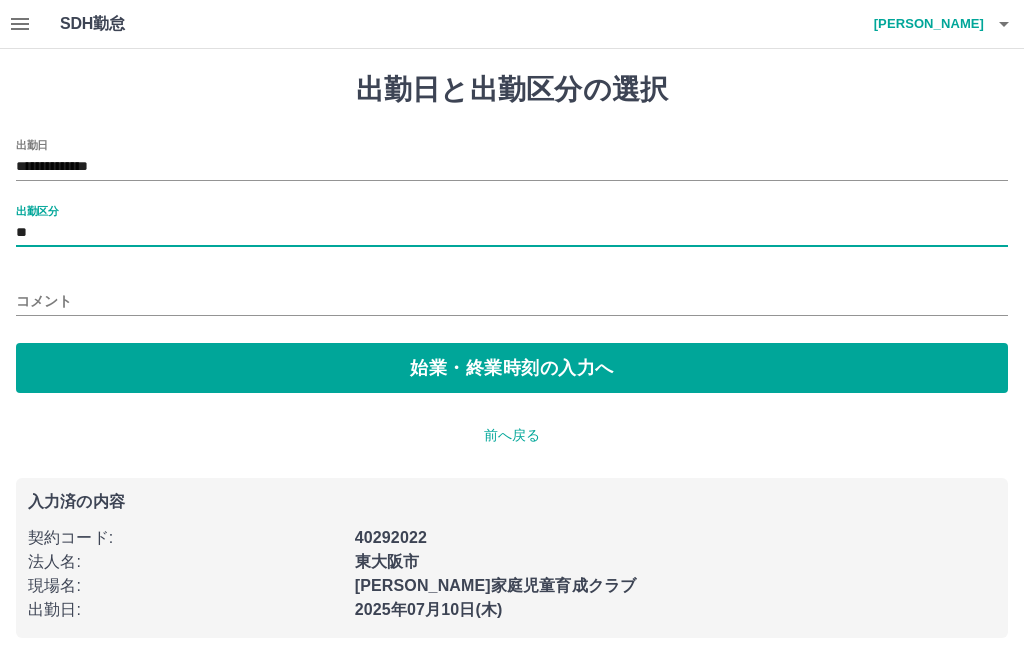 click on "始業・終業時刻の入力へ" at bounding box center (512, 368) 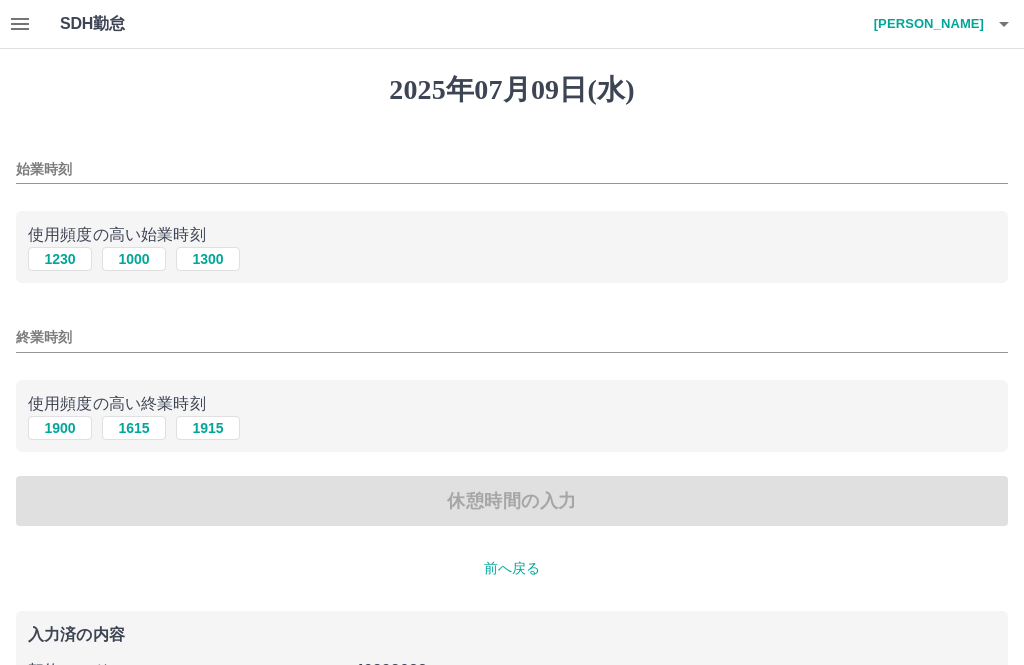 click on "1300" at bounding box center [208, 259] 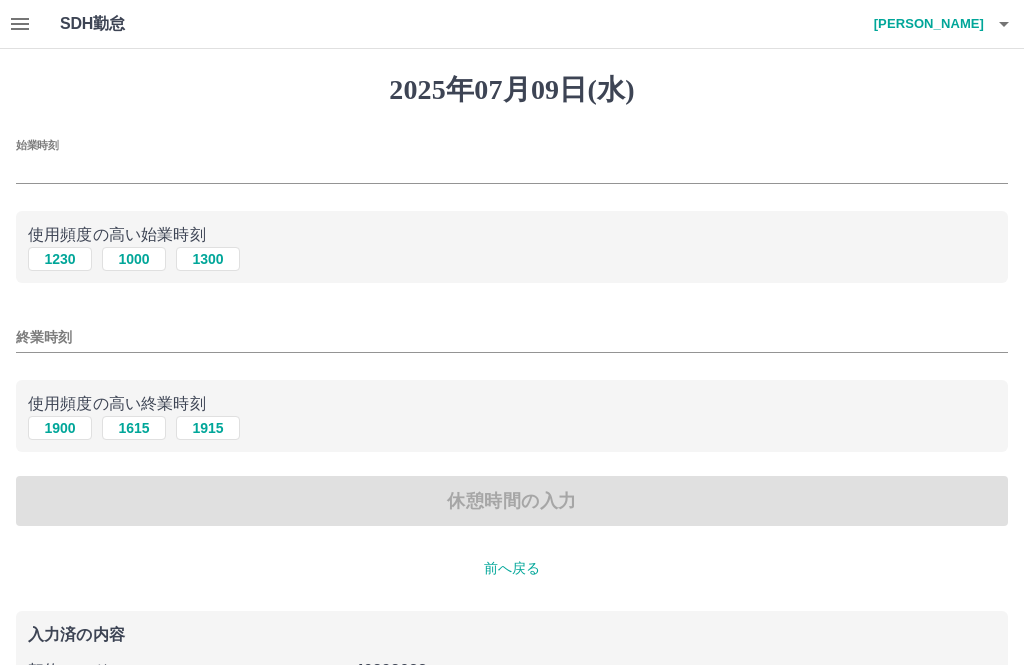 type on "****" 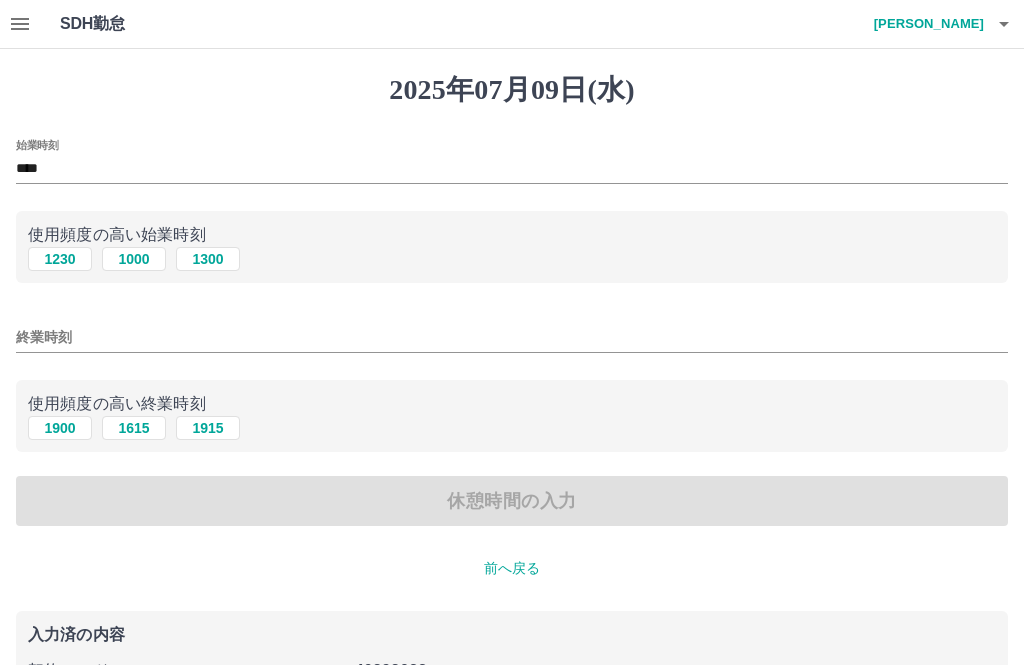 click on "終業時刻" at bounding box center (512, 337) 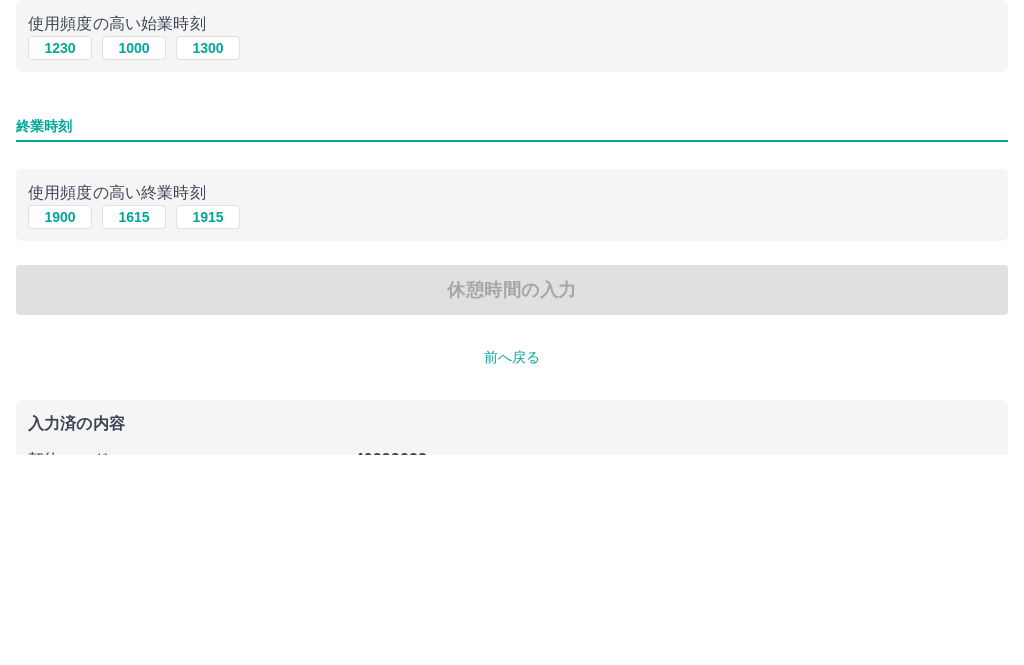click on "1900" at bounding box center [60, 428] 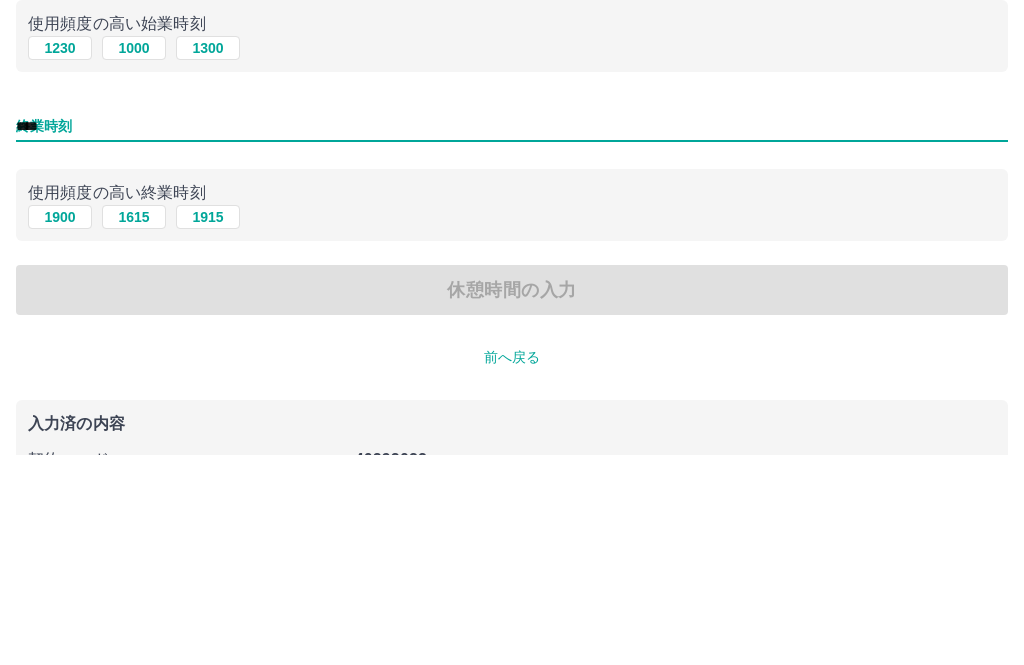scroll, scrollTop: 156, scrollLeft: 0, axis: vertical 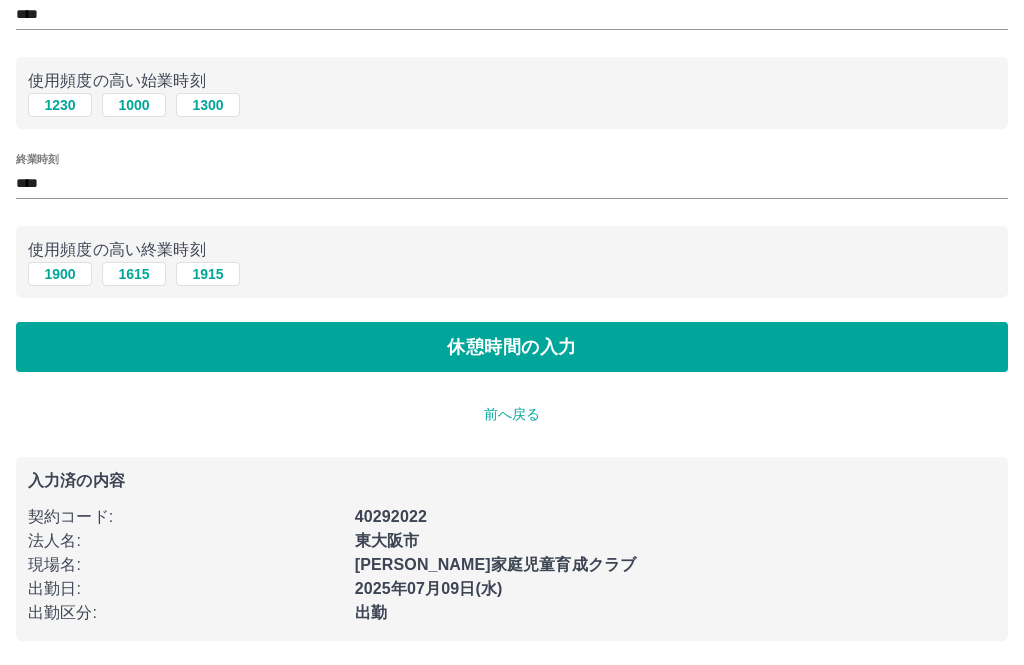 click on "休憩時間の入力" at bounding box center (512, 347) 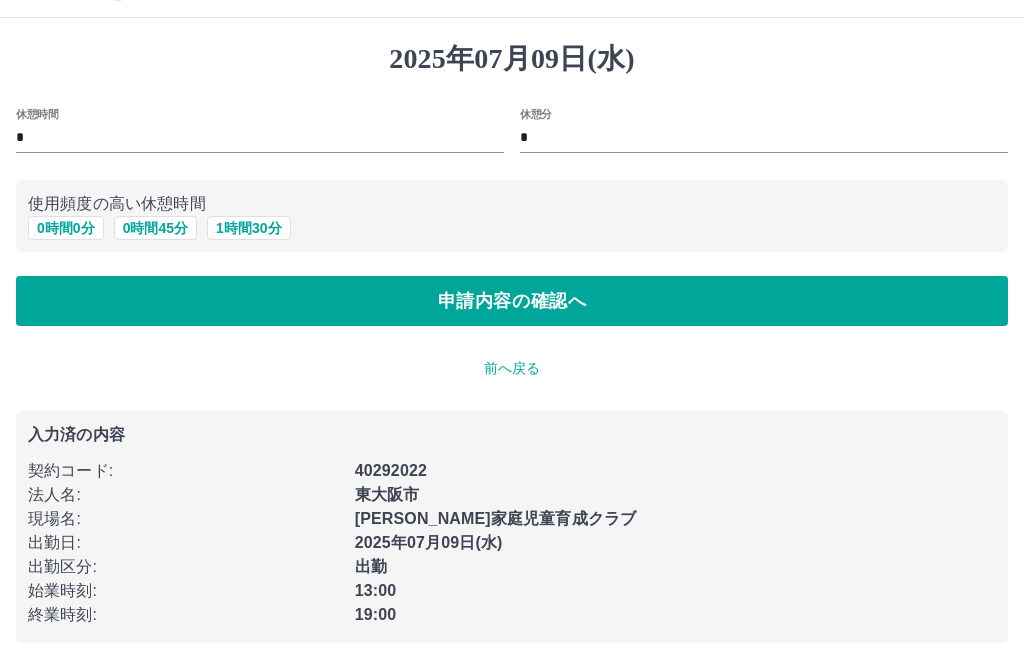 scroll, scrollTop: 34, scrollLeft: 0, axis: vertical 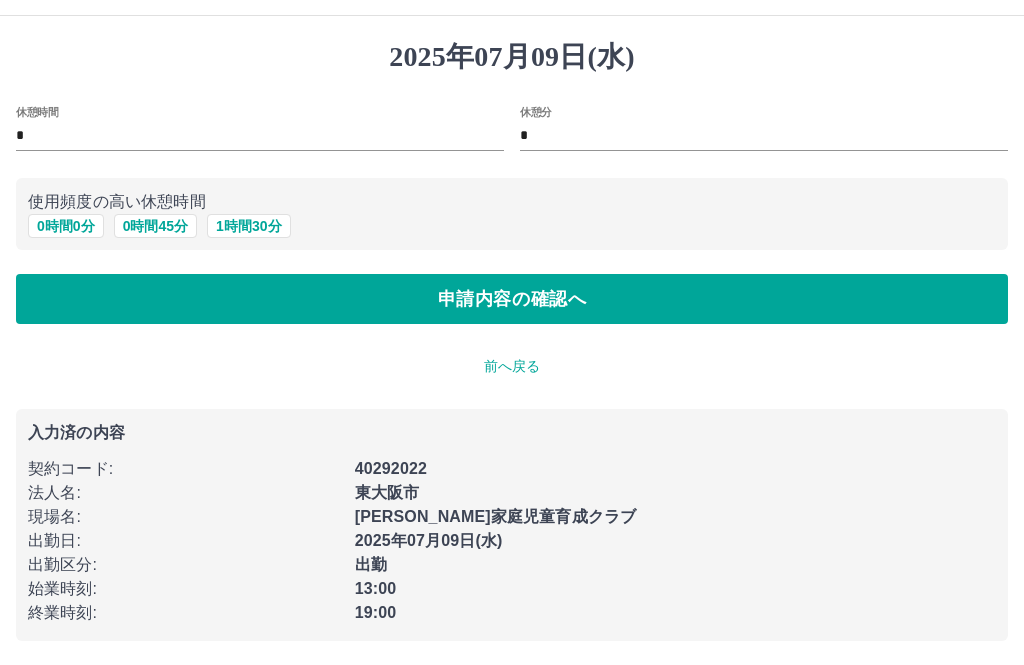 click on "申請内容の確認へ" at bounding box center (512, 299) 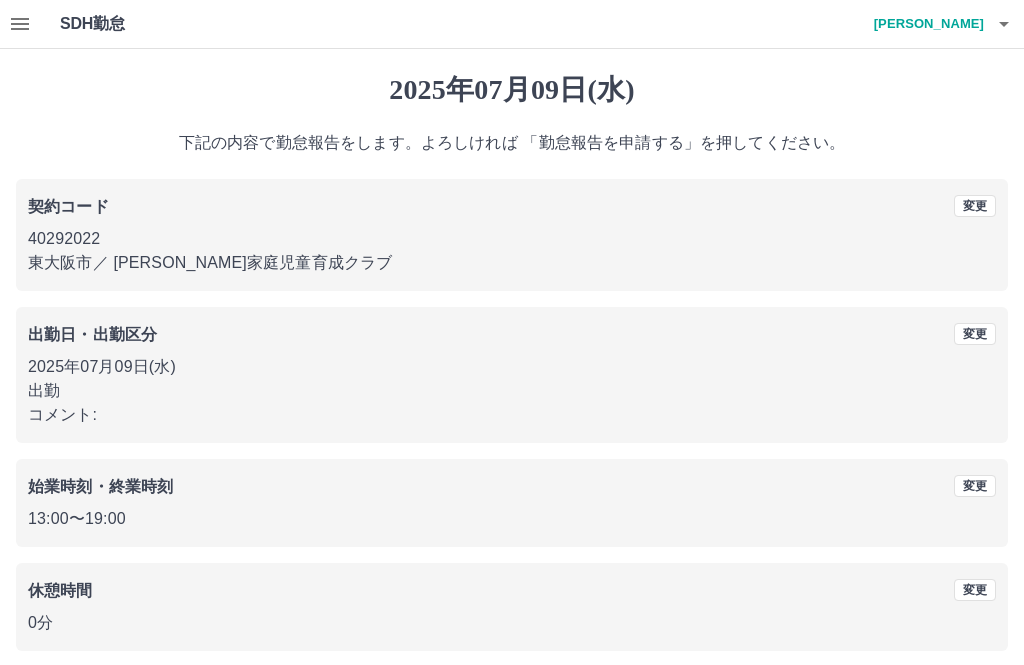 scroll, scrollTop: 19, scrollLeft: 0, axis: vertical 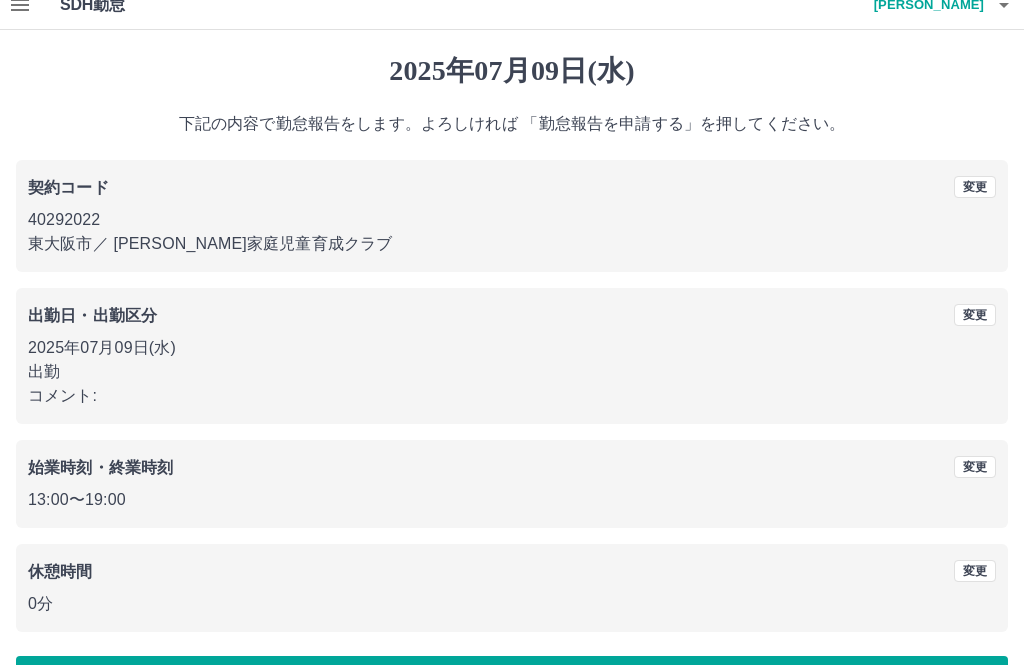 click on "勤怠報告を申請する" at bounding box center (512, 681) 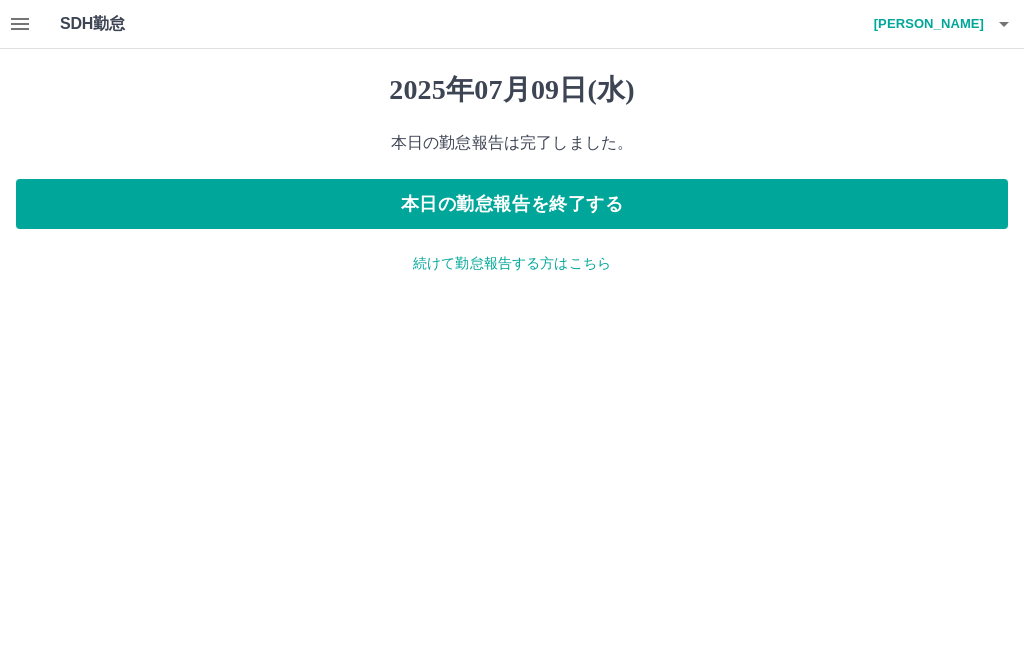 click on "続けて勤怠報告する方はこちら" at bounding box center (512, 263) 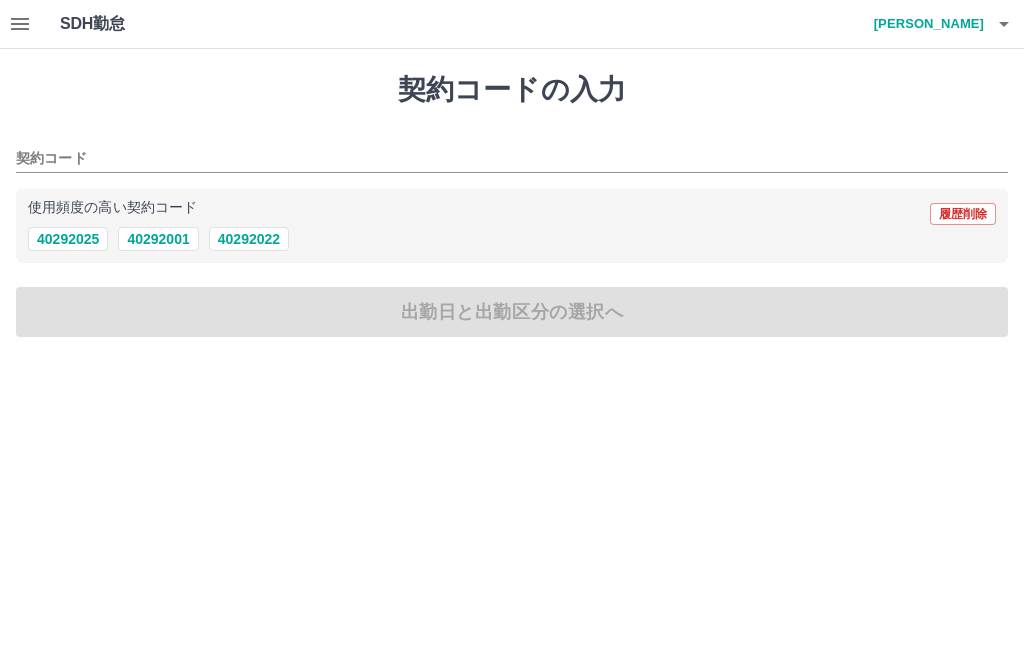 click on "40292022" at bounding box center [249, 239] 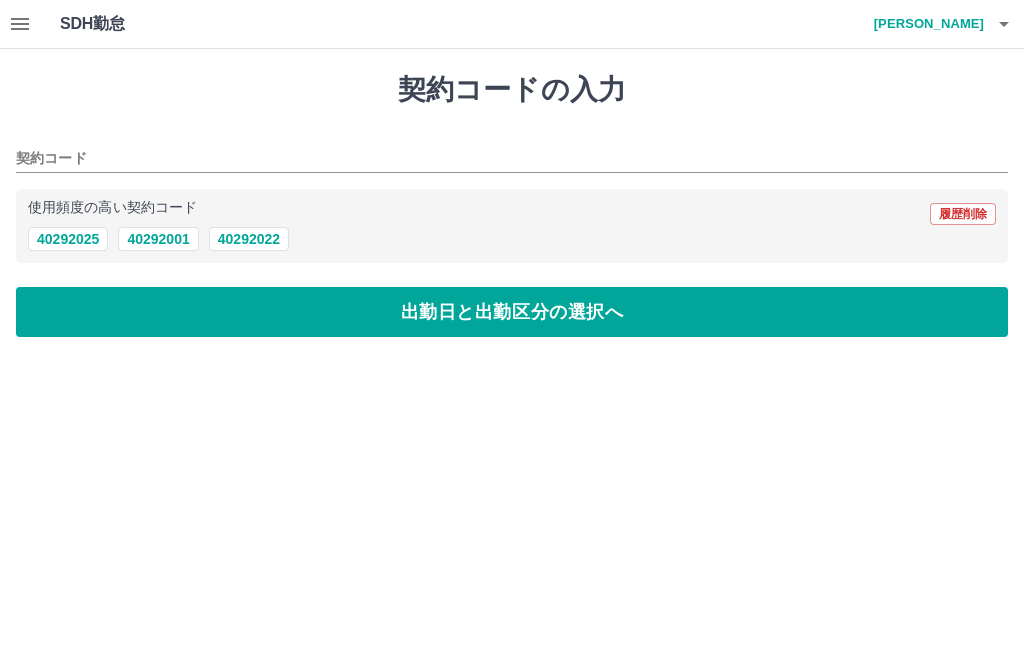 type on "********" 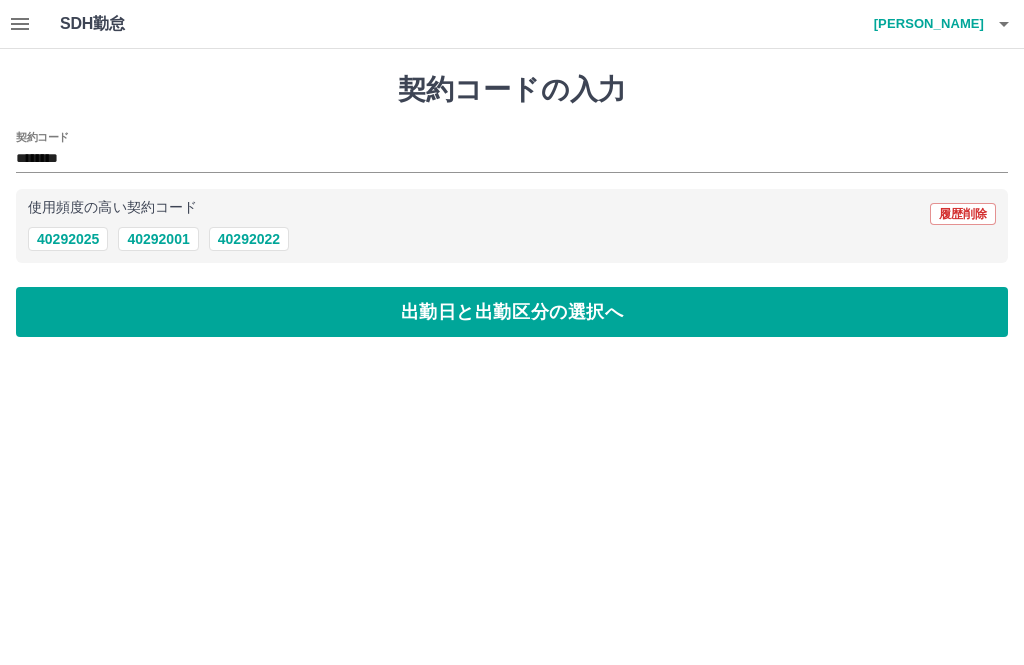 click on "出勤日と出勤区分の選択へ" at bounding box center [512, 312] 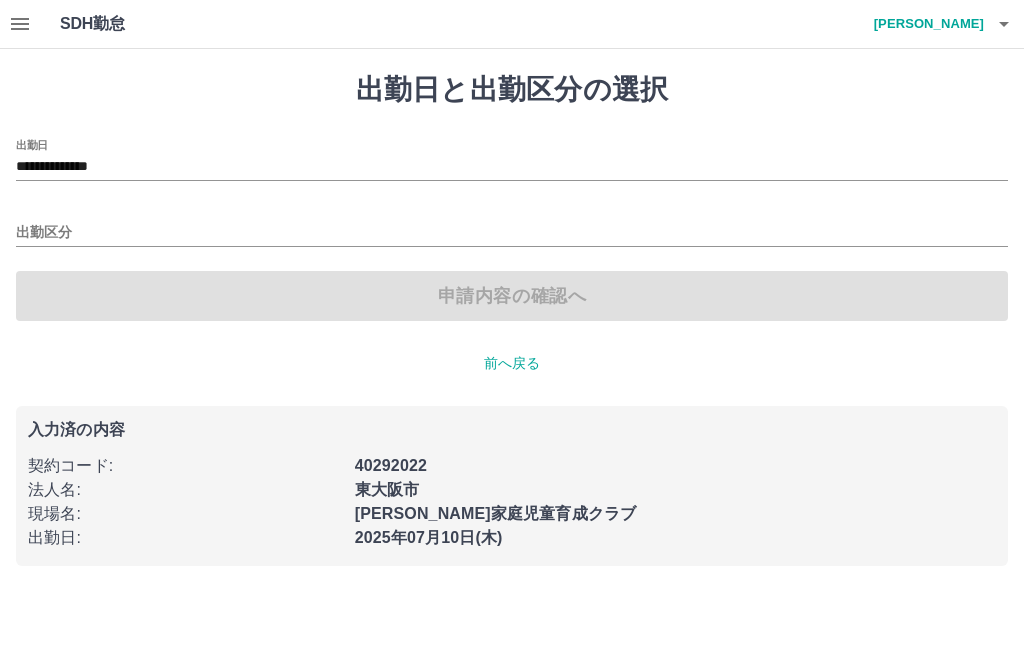 click on "**********" at bounding box center [512, 167] 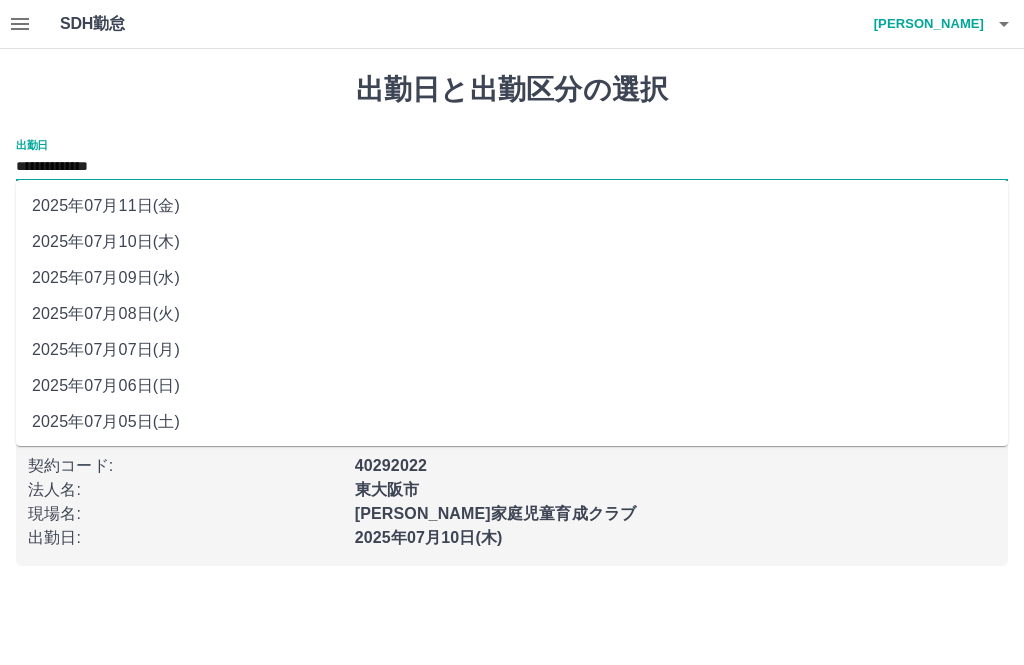 click on "**********" at bounding box center [512, 167] 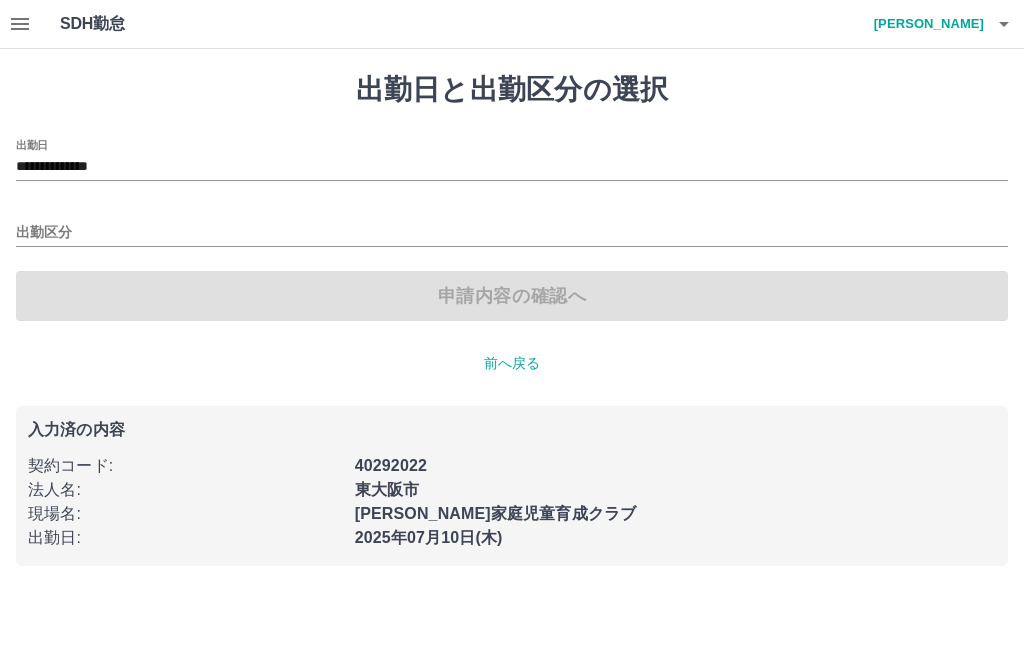 click on "出勤区分" at bounding box center (512, 233) 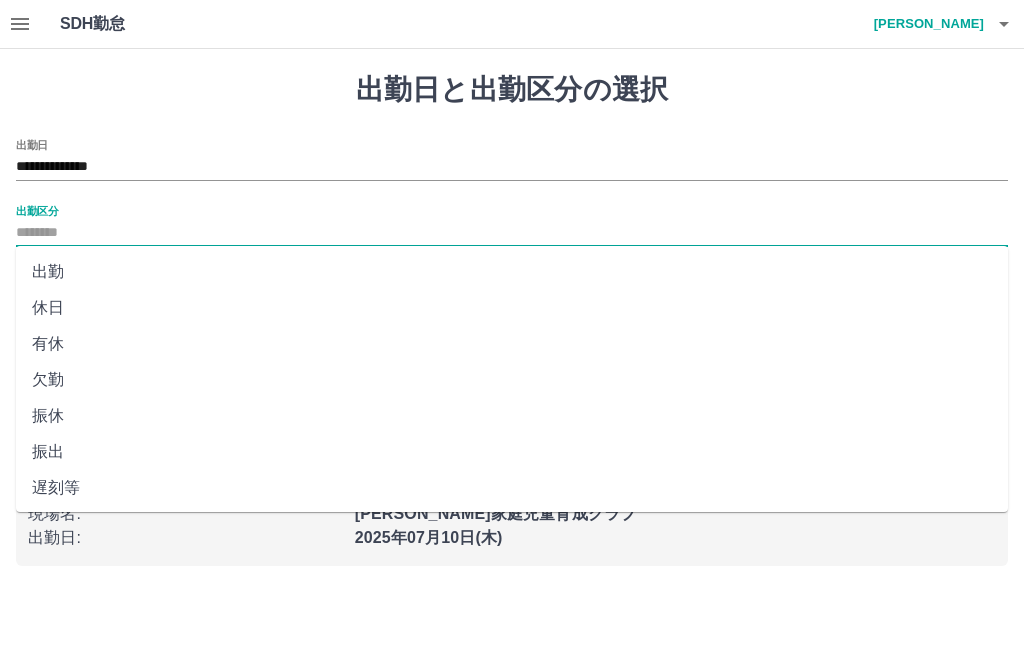 click on "出勤" at bounding box center (512, 272) 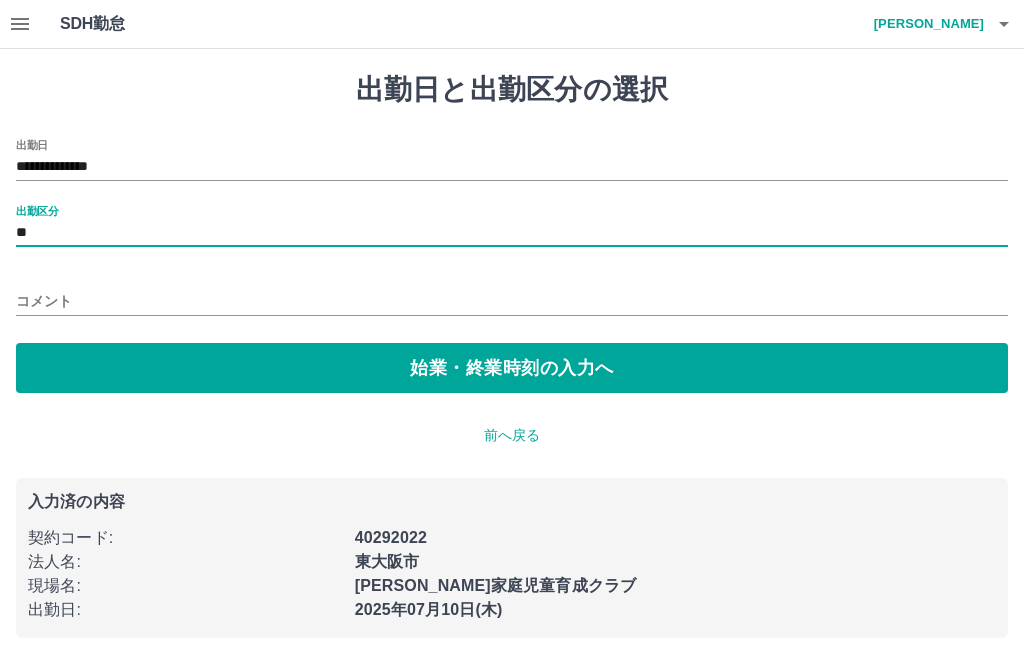 click on "始業・終業時刻の入力へ" at bounding box center [512, 368] 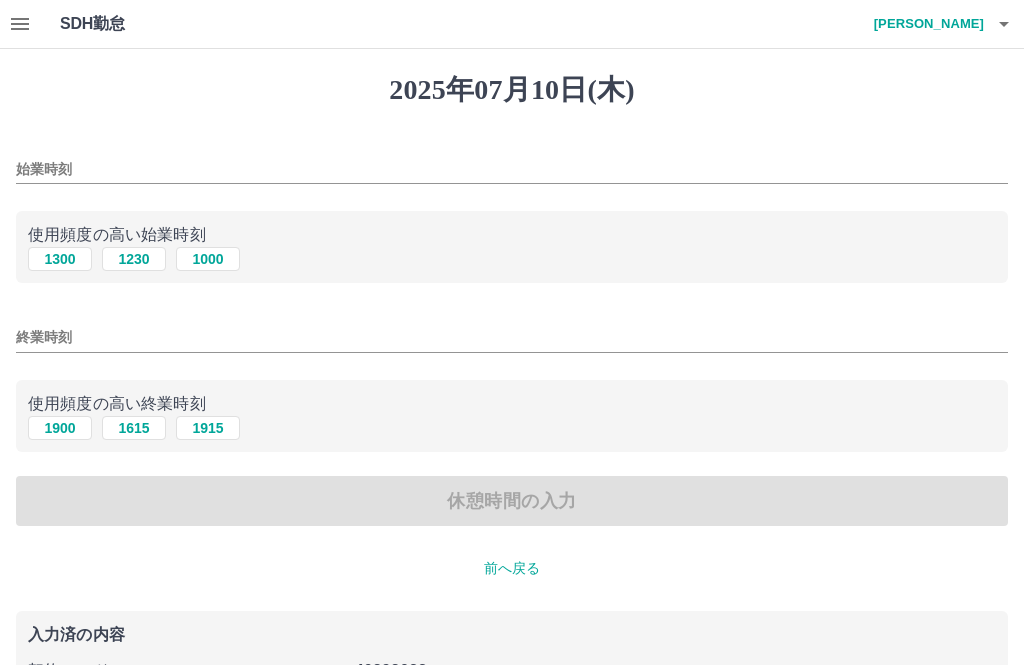click on "1300" at bounding box center [60, 259] 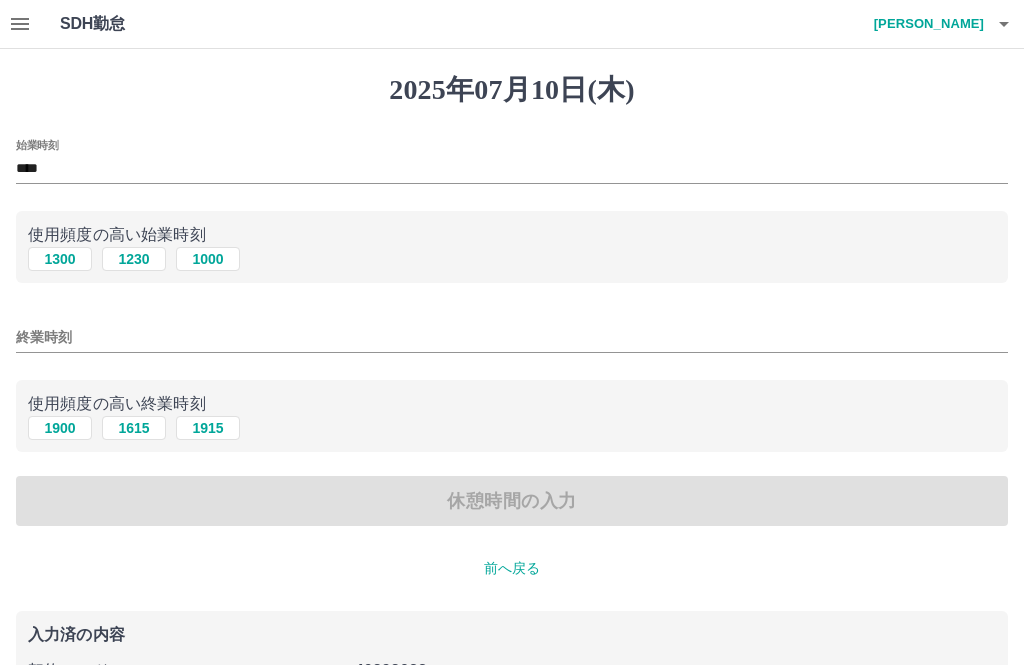 click on "終業時刻" at bounding box center (512, 337) 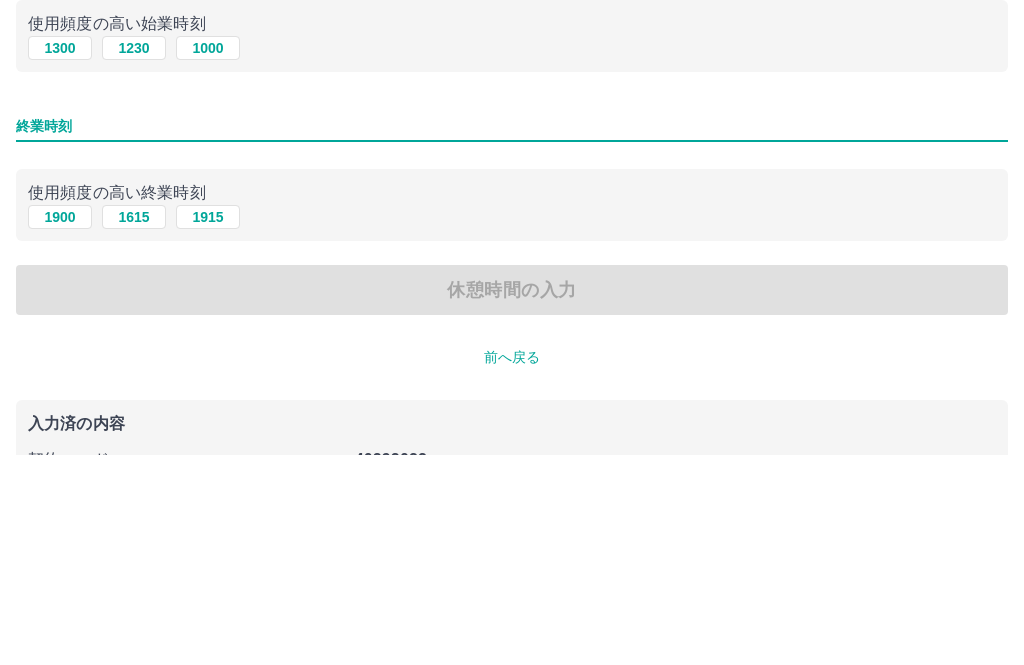 click on "1900" at bounding box center [60, 428] 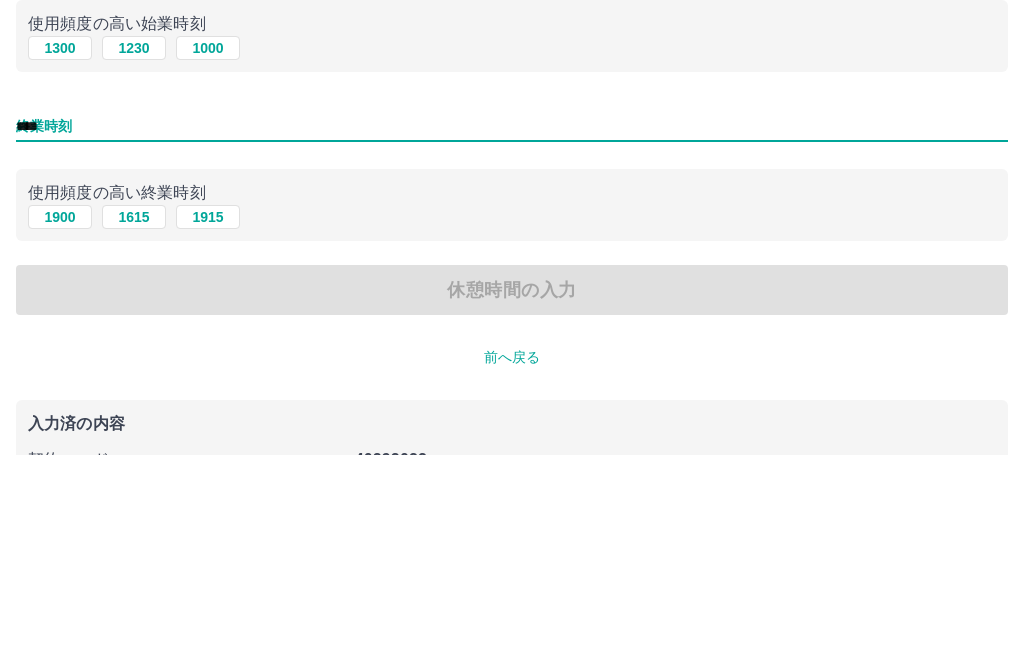 scroll, scrollTop: 156, scrollLeft: 0, axis: vertical 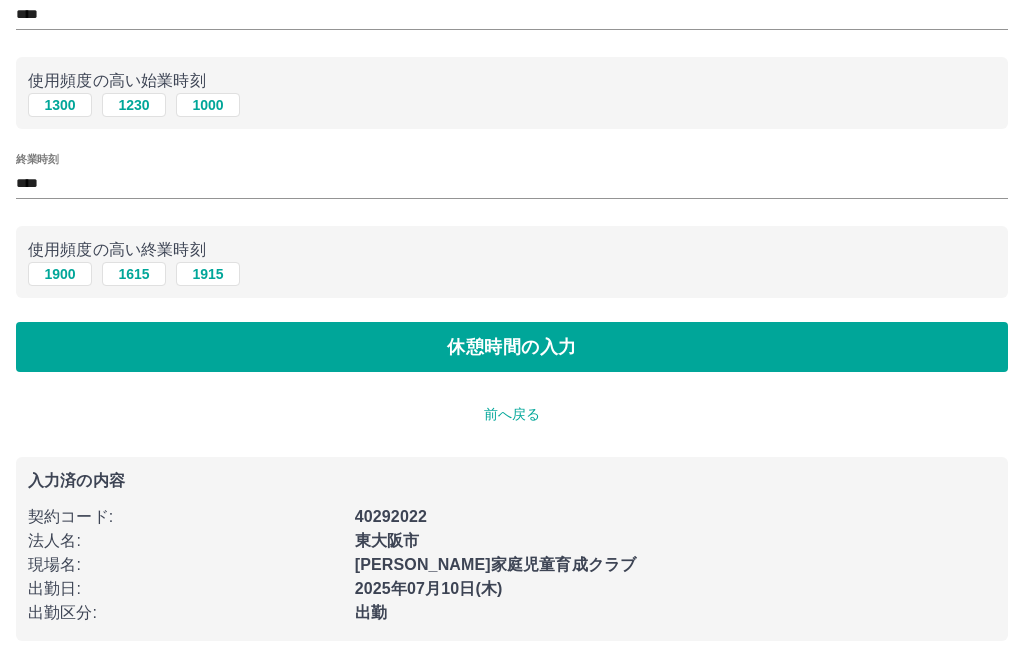 click on "休憩時間の入力" at bounding box center [512, 347] 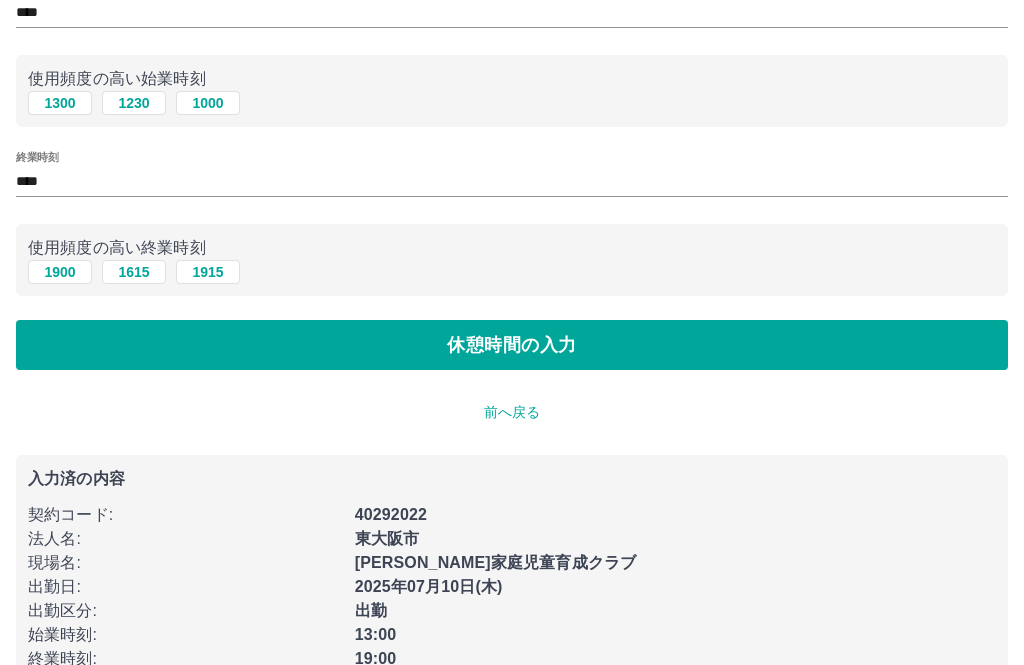 scroll, scrollTop: 0, scrollLeft: 0, axis: both 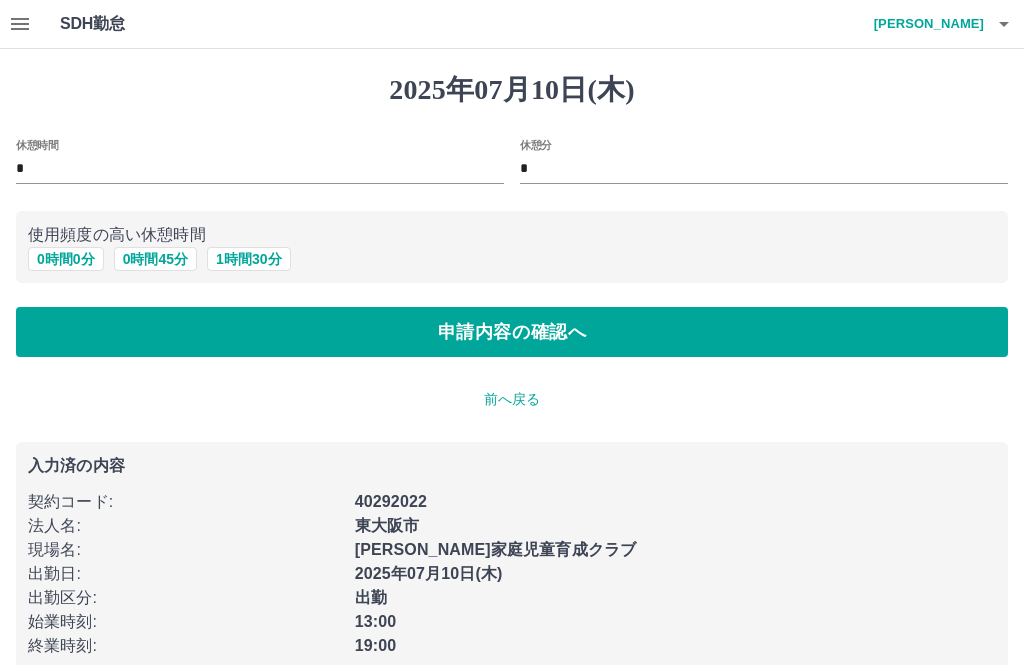 click on "申請内容の確認へ" at bounding box center (512, 332) 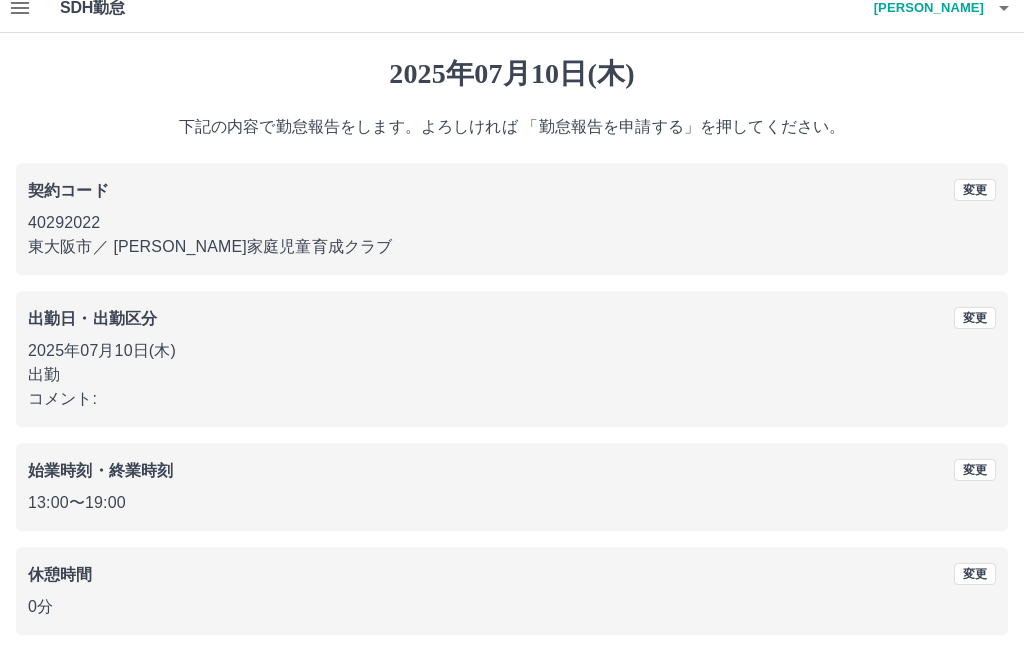 scroll, scrollTop: 19, scrollLeft: 0, axis: vertical 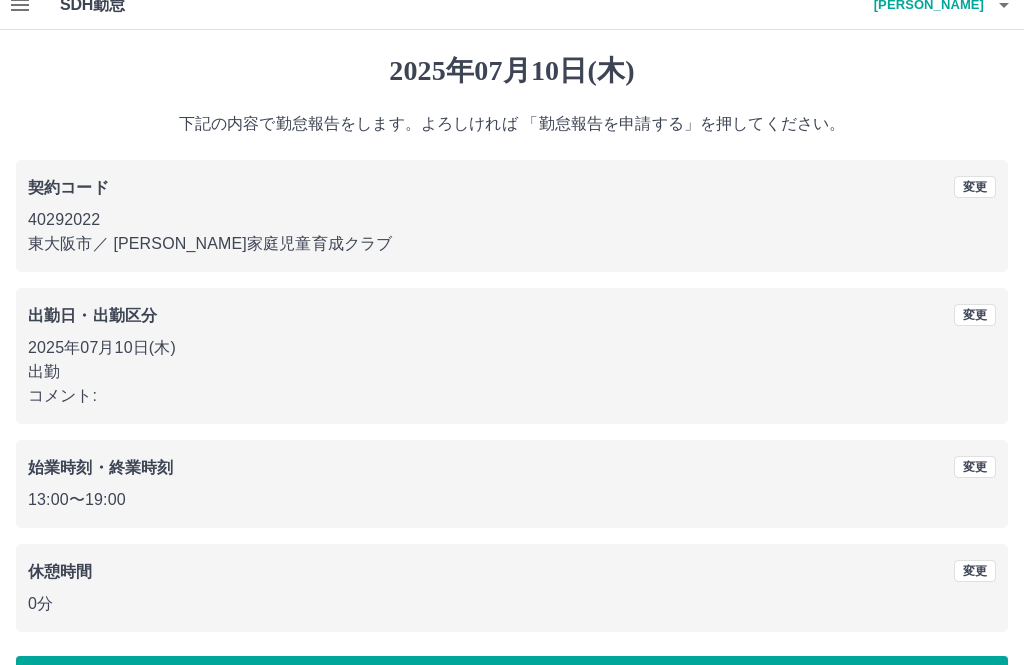 click on "勤怠報告を申請する" at bounding box center [512, 681] 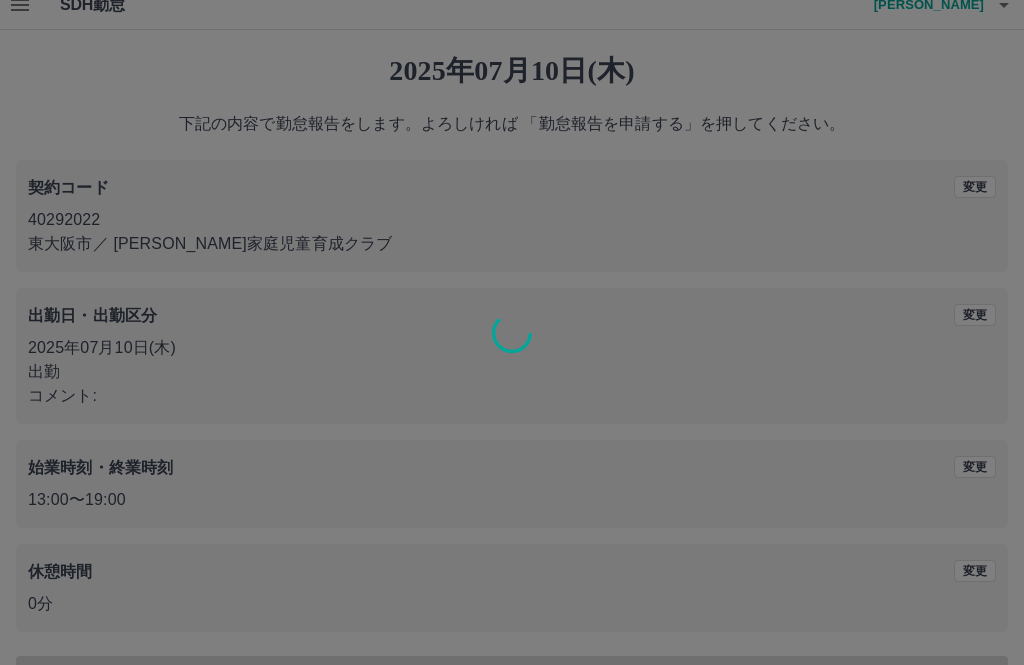 scroll, scrollTop: 0, scrollLeft: 0, axis: both 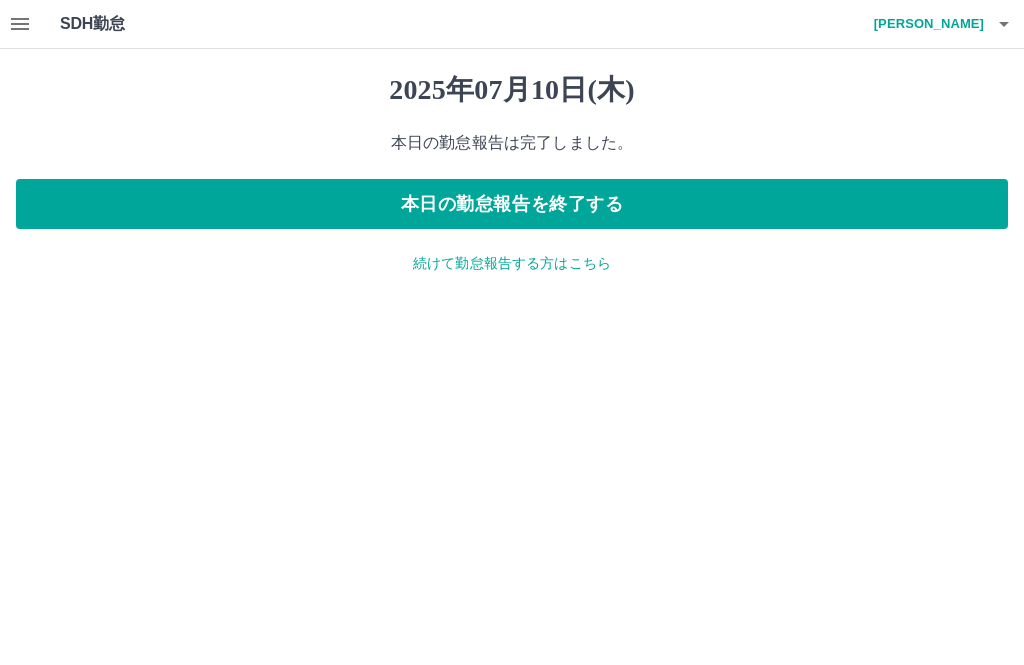 click on "本日の勤怠報告を終了する" at bounding box center [512, 204] 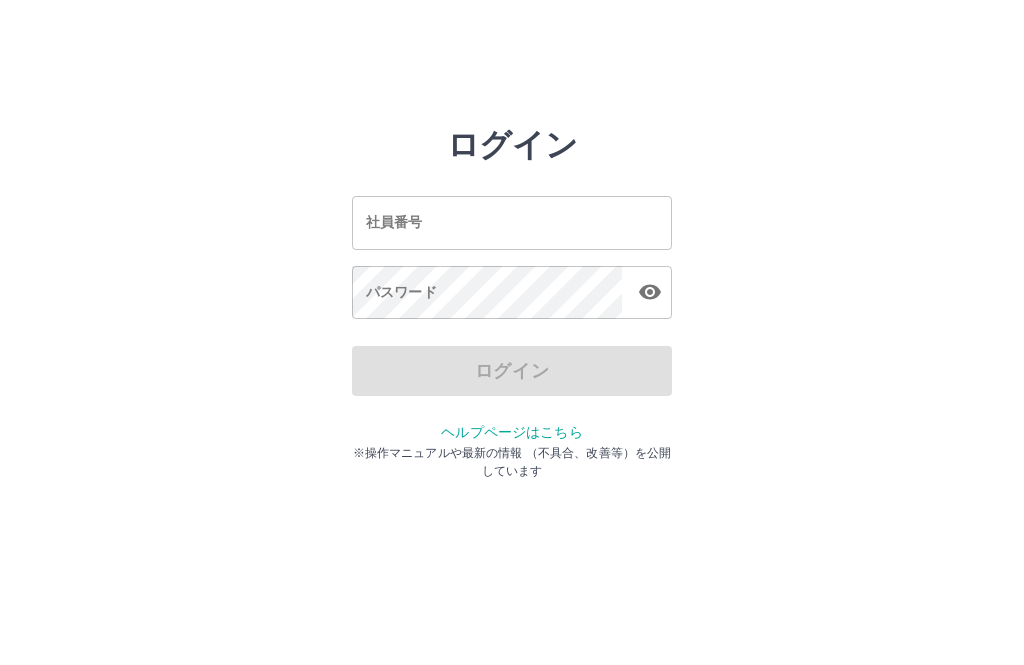 scroll, scrollTop: 0, scrollLeft: 0, axis: both 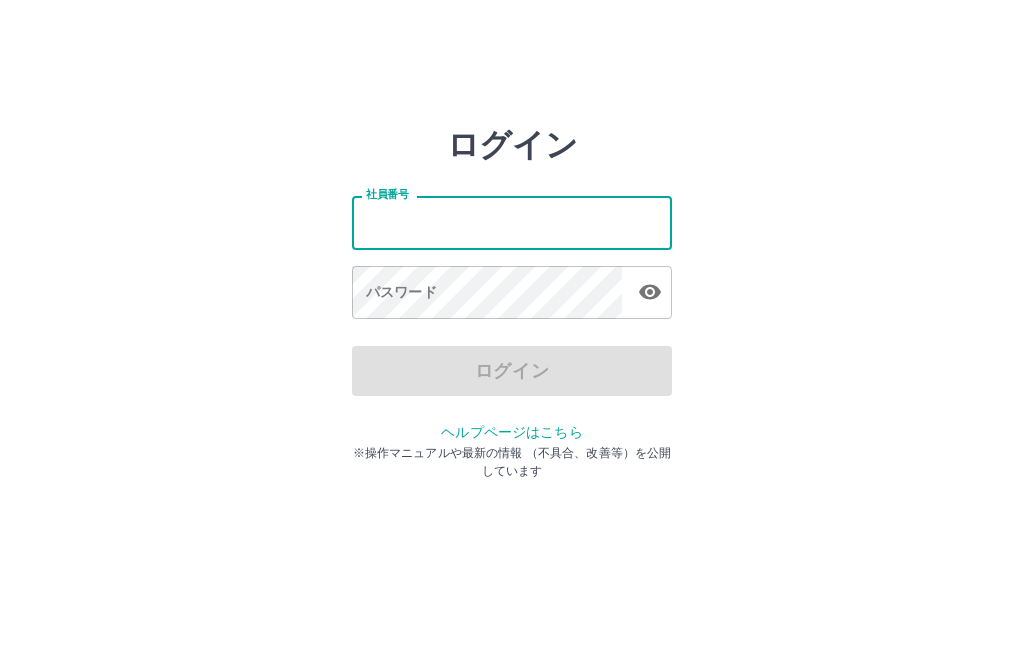 type on "*******" 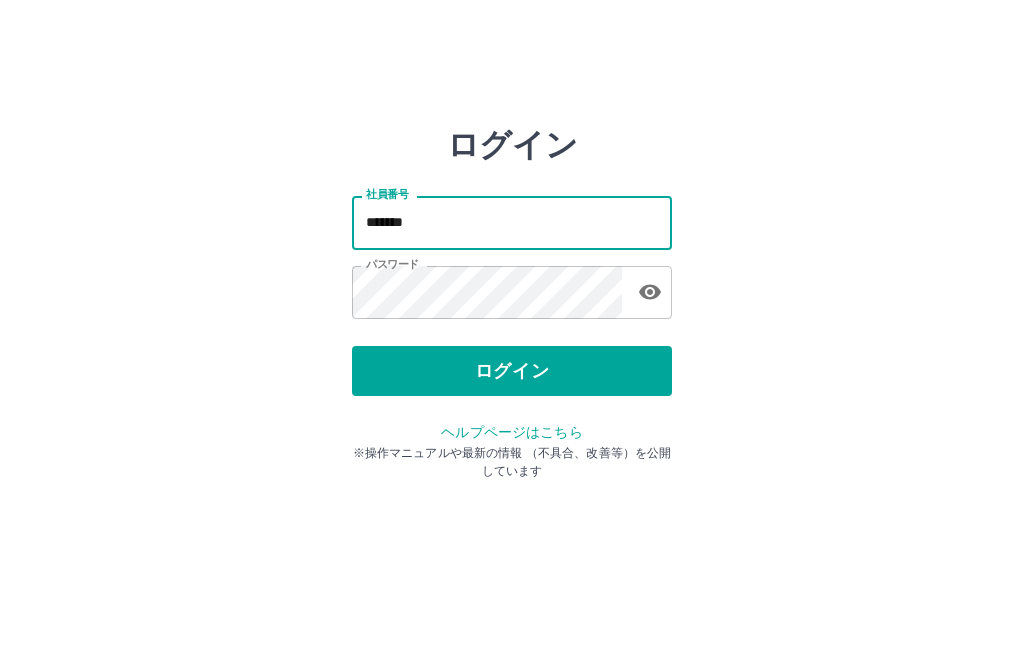 click on "ログイン" at bounding box center (512, 371) 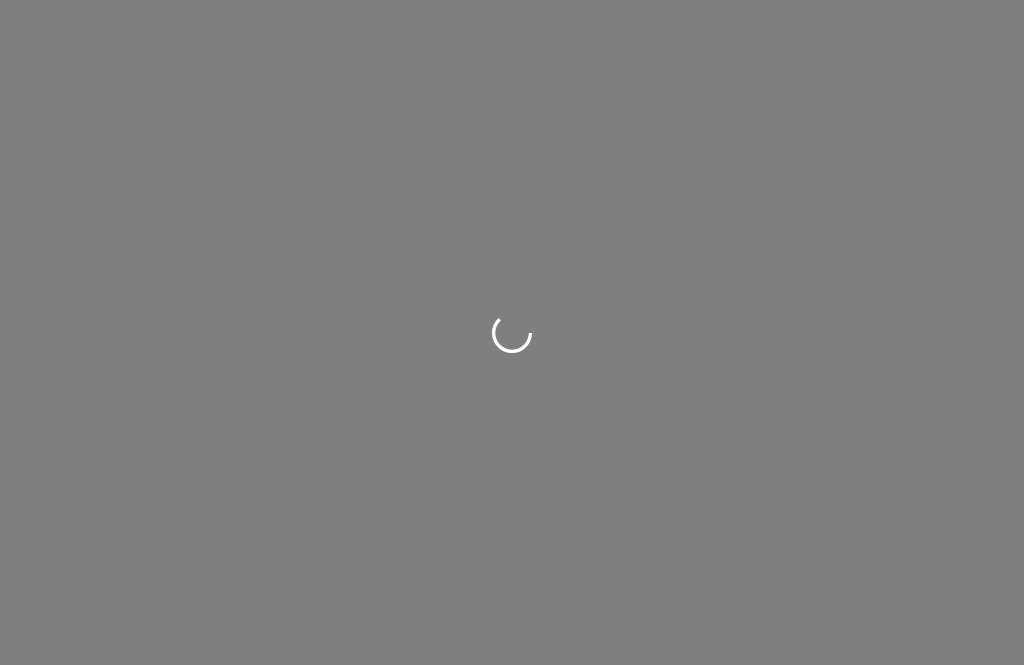 scroll, scrollTop: 0, scrollLeft: 0, axis: both 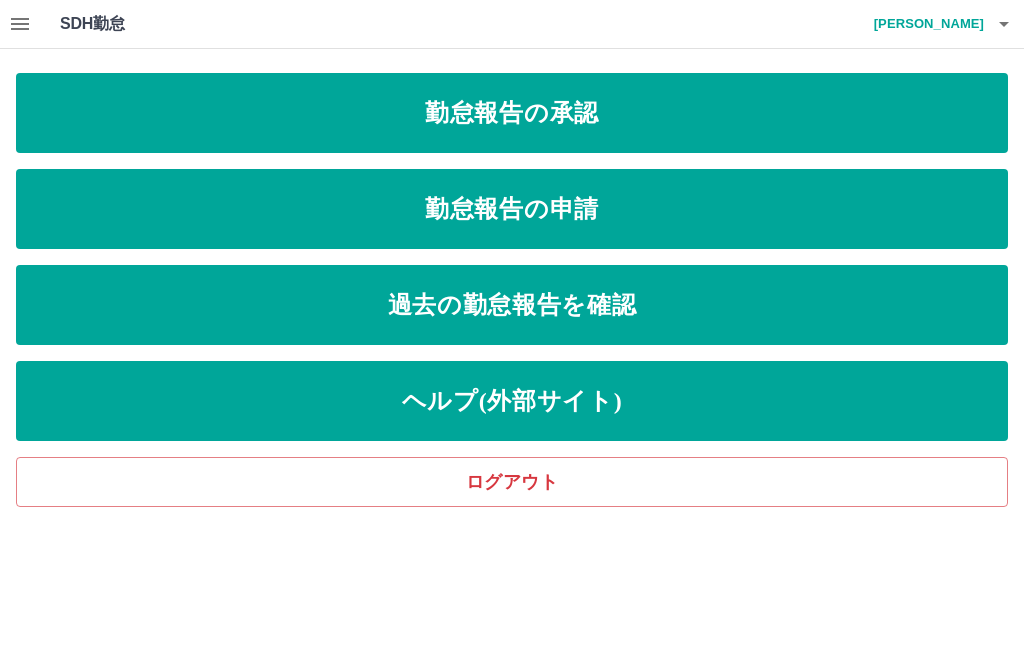 click on "勤怠報告の承認" at bounding box center (512, 113) 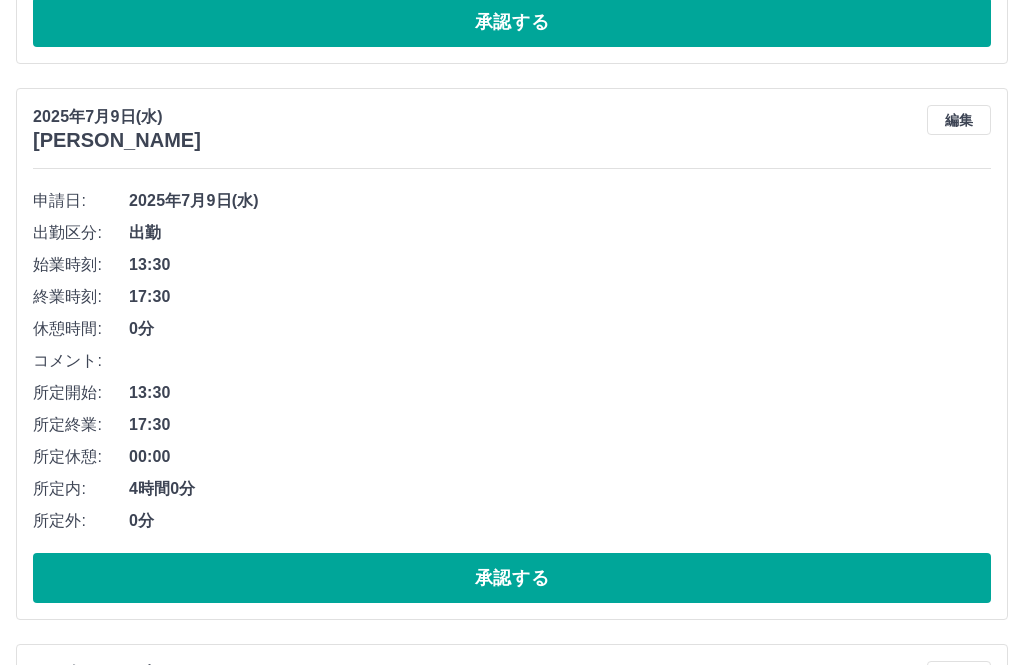 scroll, scrollTop: 746, scrollLeft: 0, axis: vertical 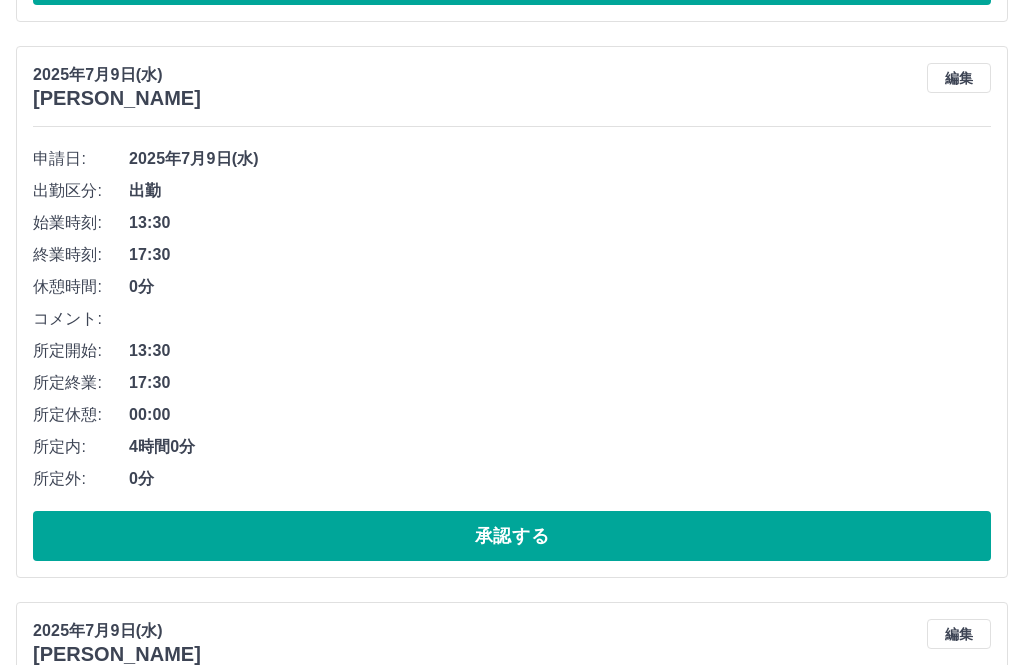 click on "承認する" at bounding box center (512, 536) 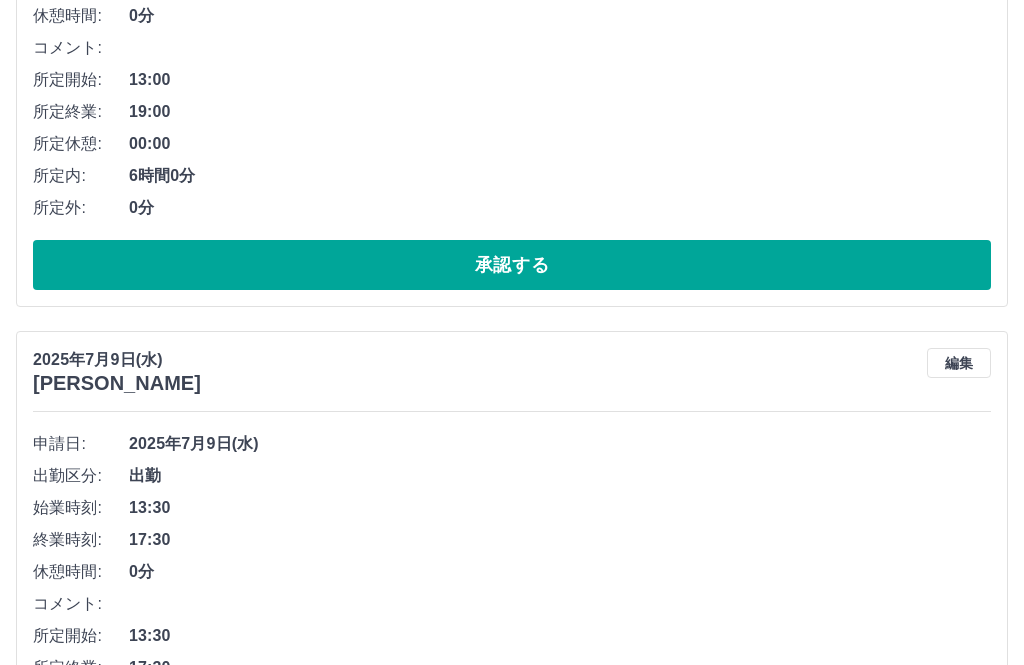 scroll, scrollTop: 463, scrollLeft: 0, axis: vertical 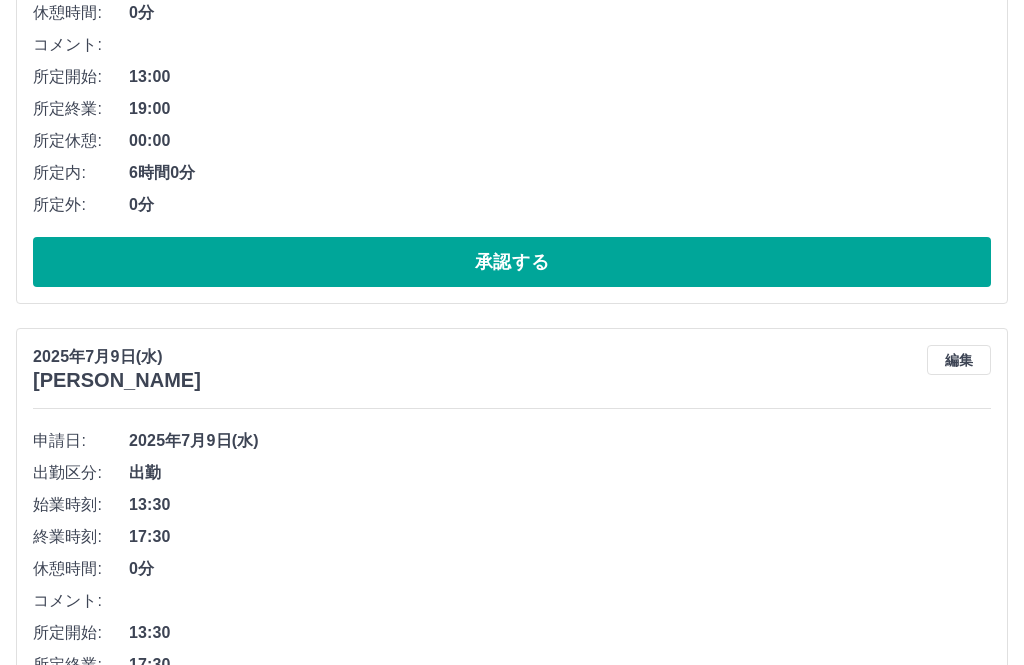 click on "承認する" at bounding box center [512, 819] 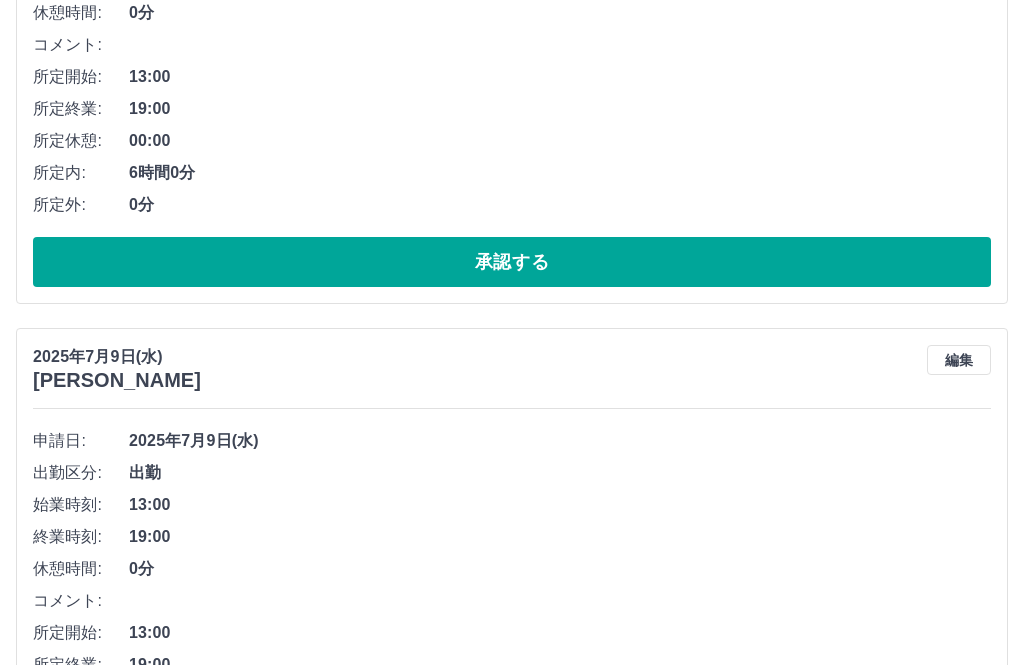 click on "承認する" at bounding box center (512, 818) 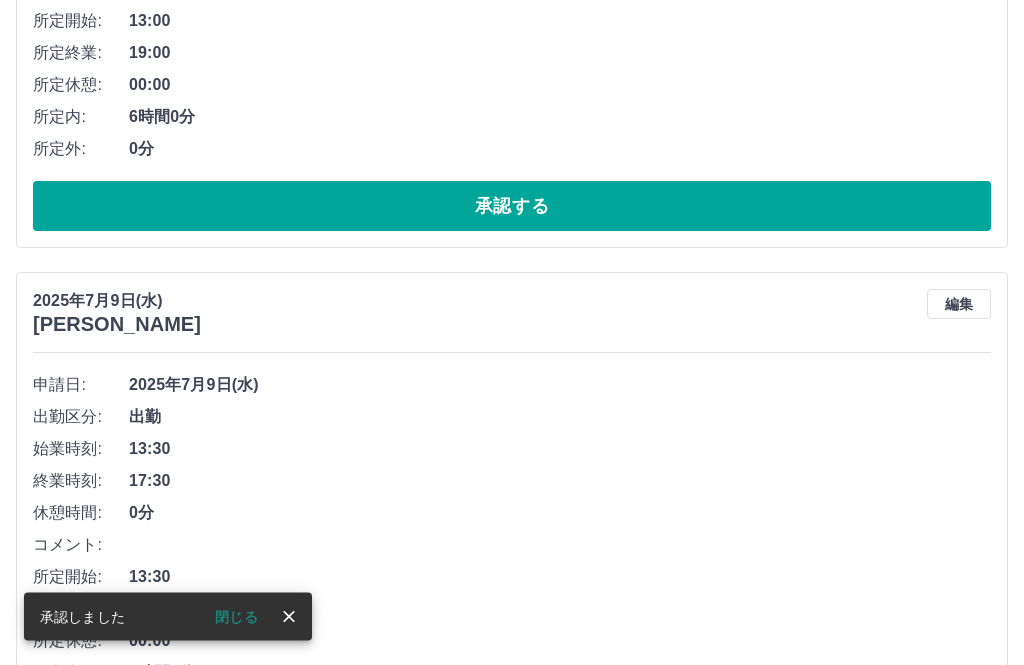 scroll, scrollTop: 519, scrollLeft: 0, axis: vertical 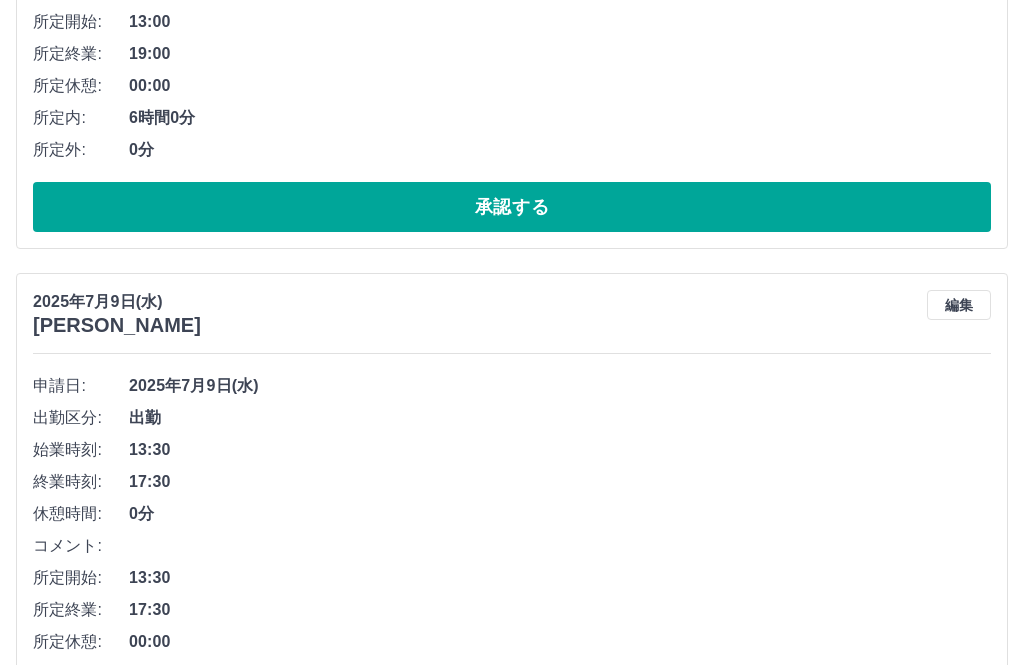 click on "承認する" at bounding box center [512, 763] 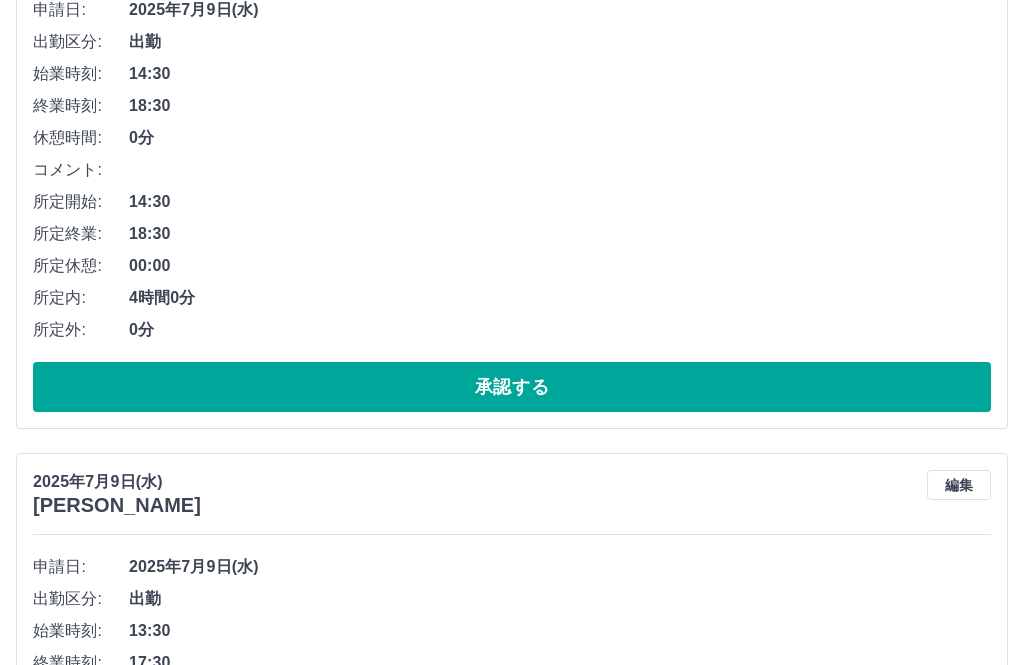 scroll, scrollTop: 914, scrollLeft: 0, axis: vertical 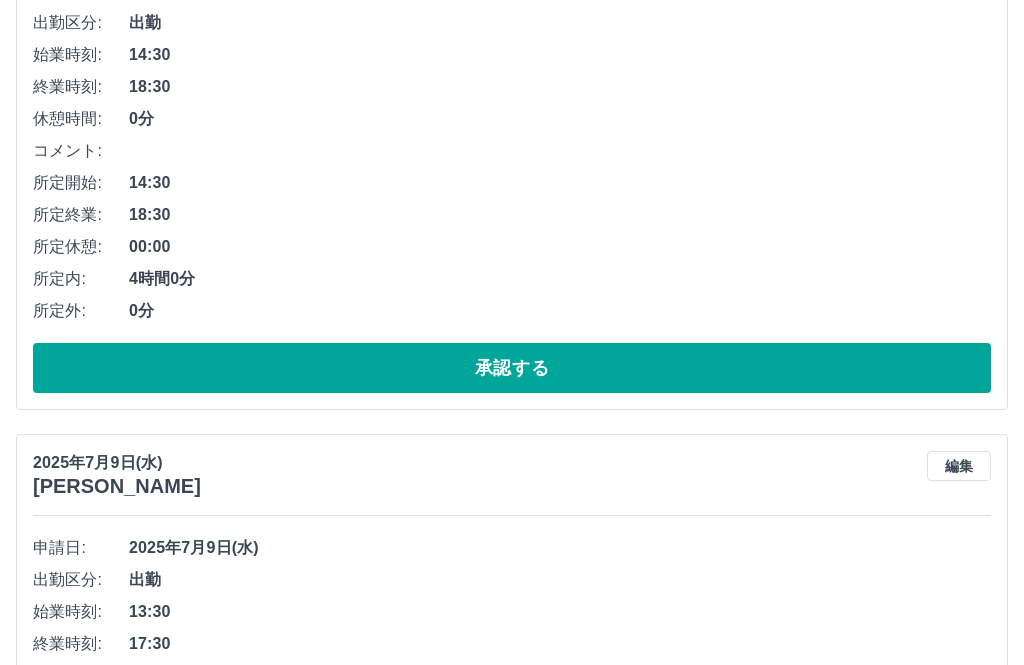 click on "承認する" at bounding box center [512, 925] 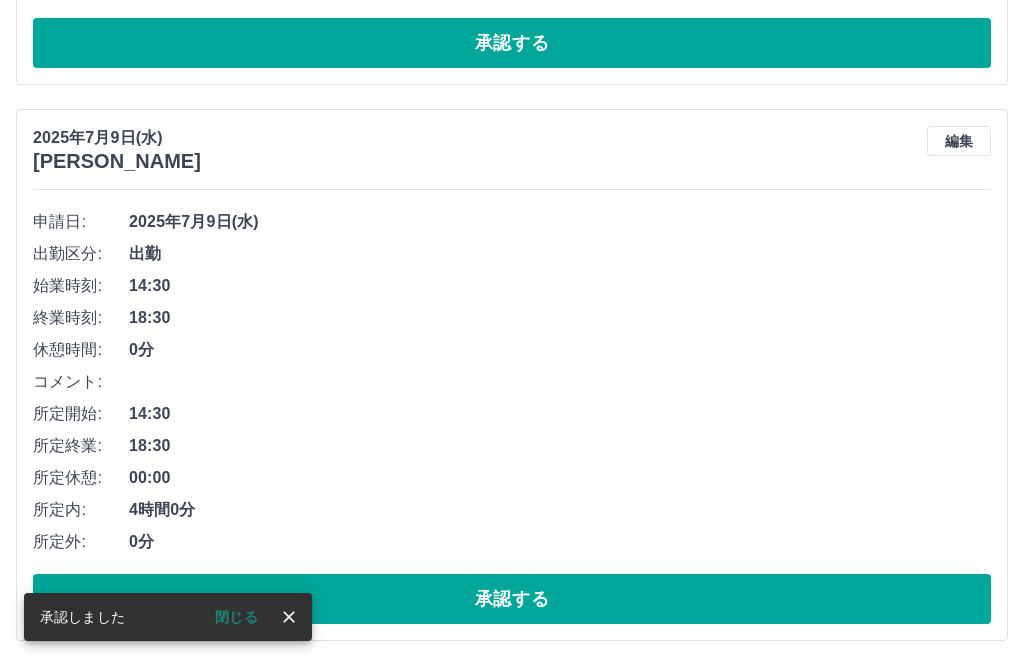 scroll, scrollTop: 430, scrollLeft: 0, axis: vertical 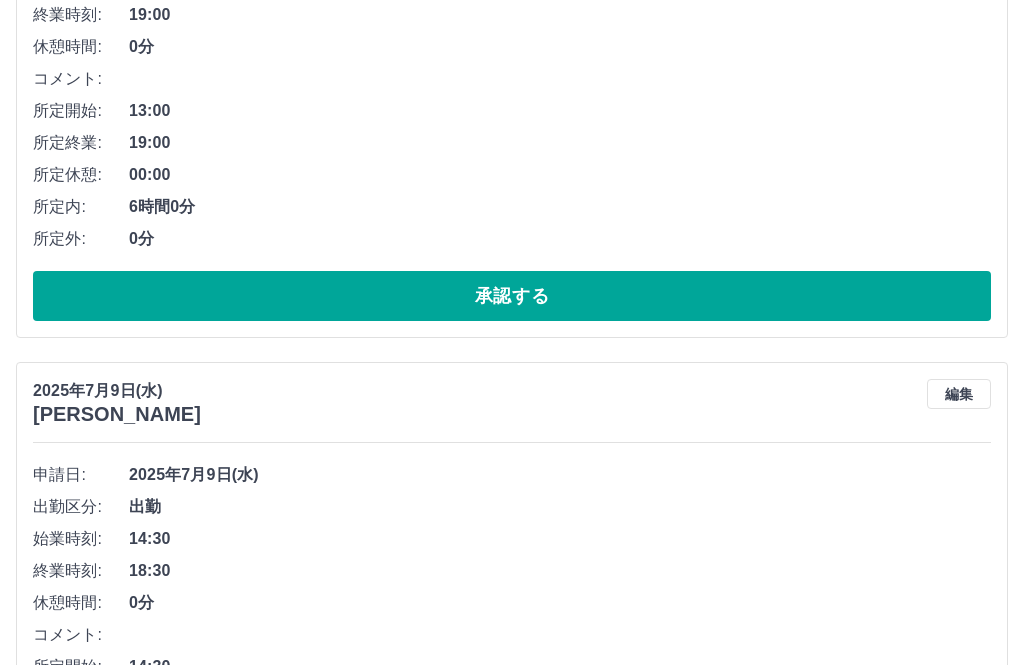 click on "承認する" at bounding box center (512, 852) 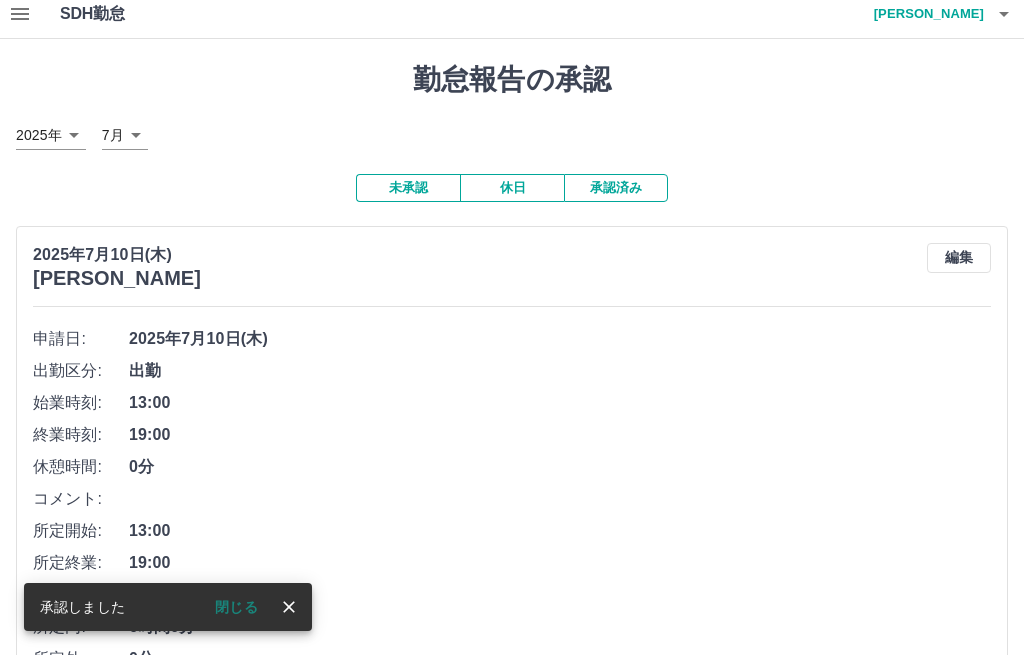 scroll, scrollTop: 10, scrollLeft: 0, axis: vertical 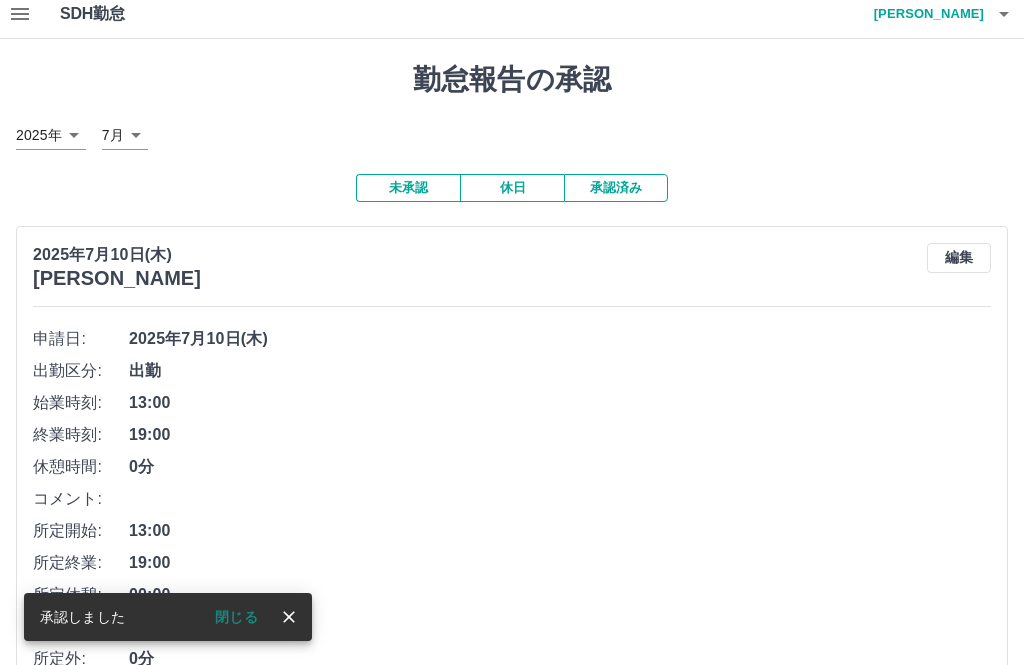 click 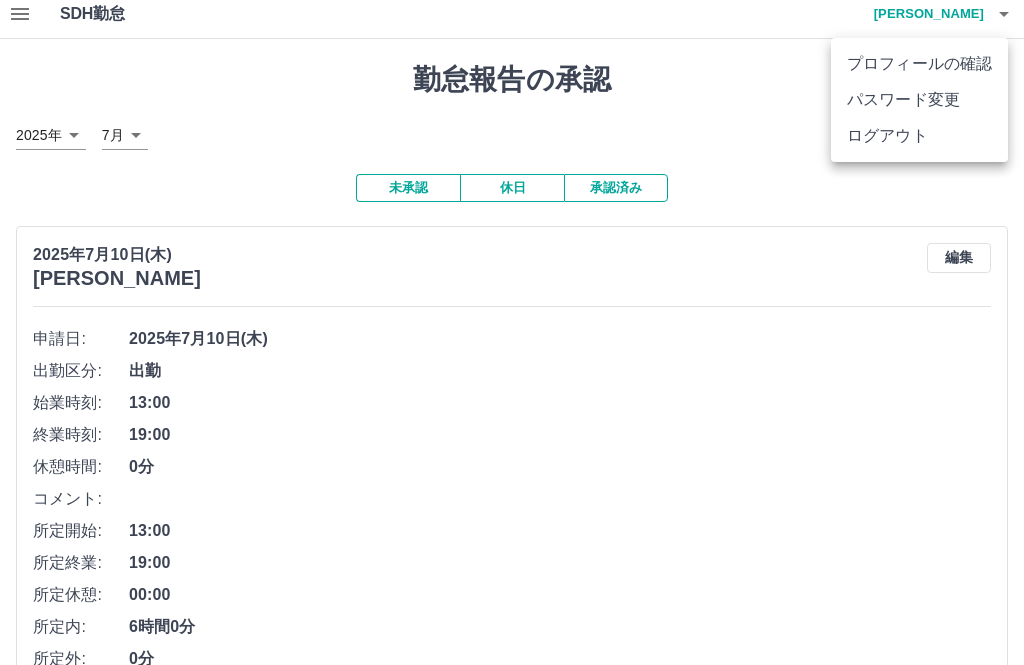 click on "ログアウト" at bounding box center (919, 136) 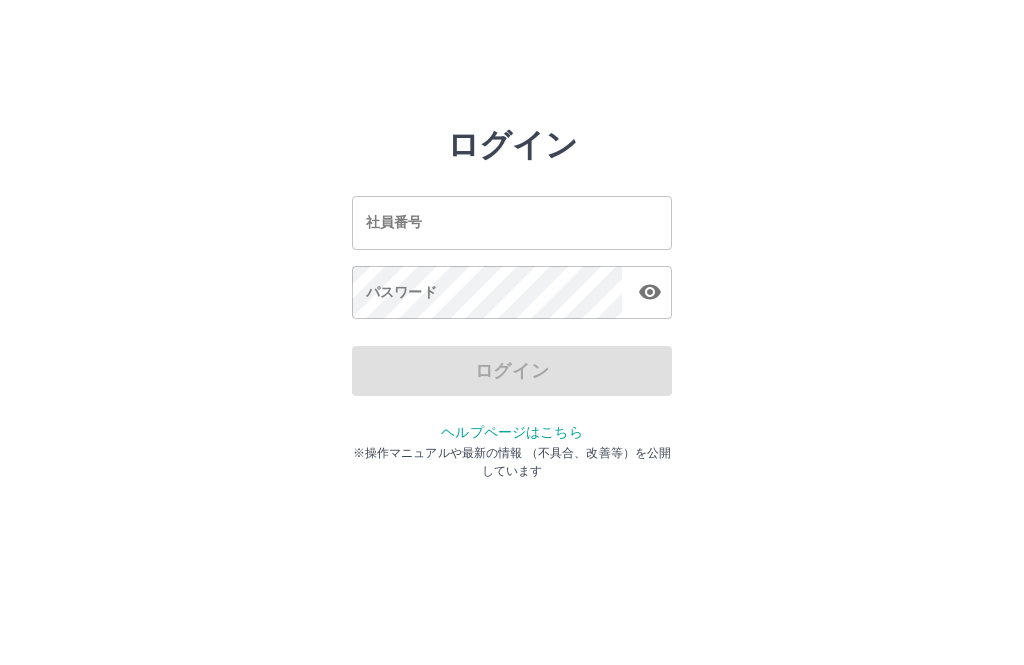 scroll, scrollTop: 0, scrollLeft: 0, axis: both 